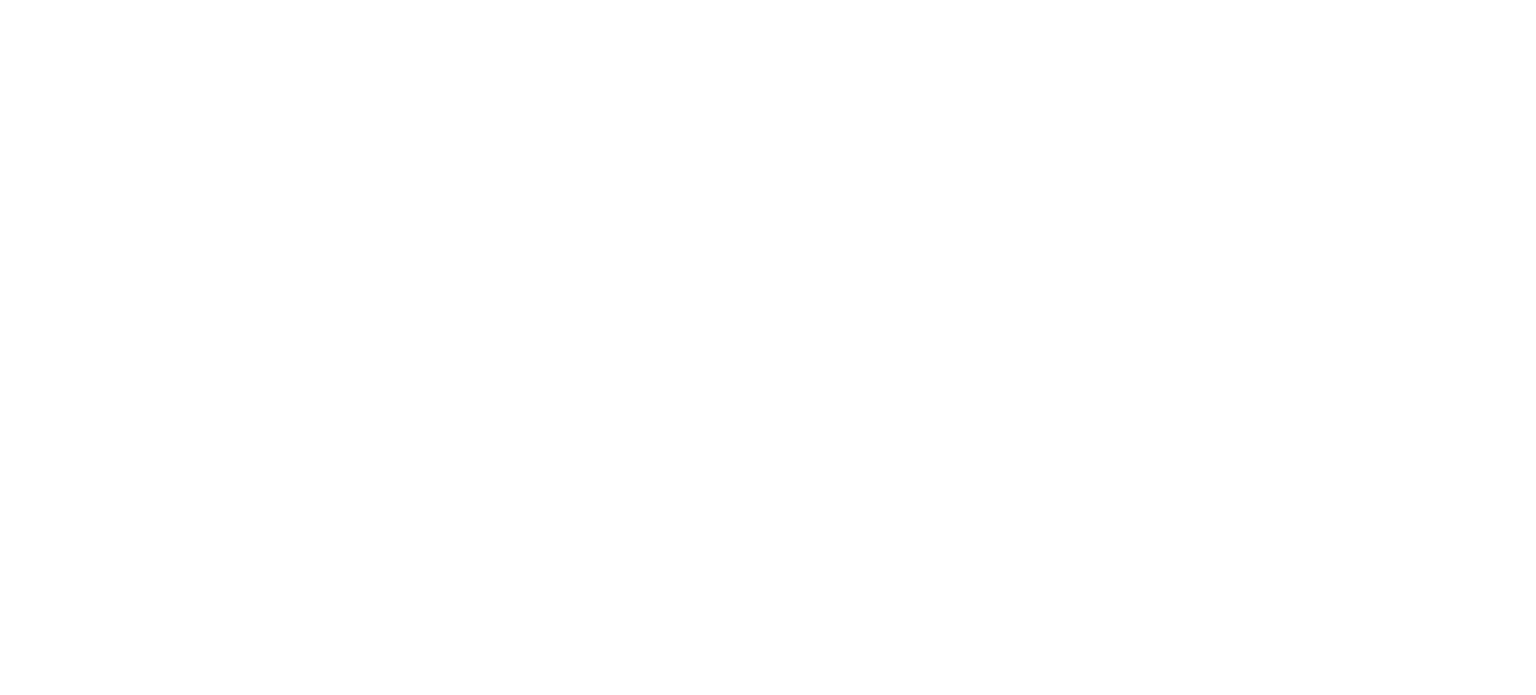 scroll, scrollTop: 0, scrollLeft: 0, axis: both 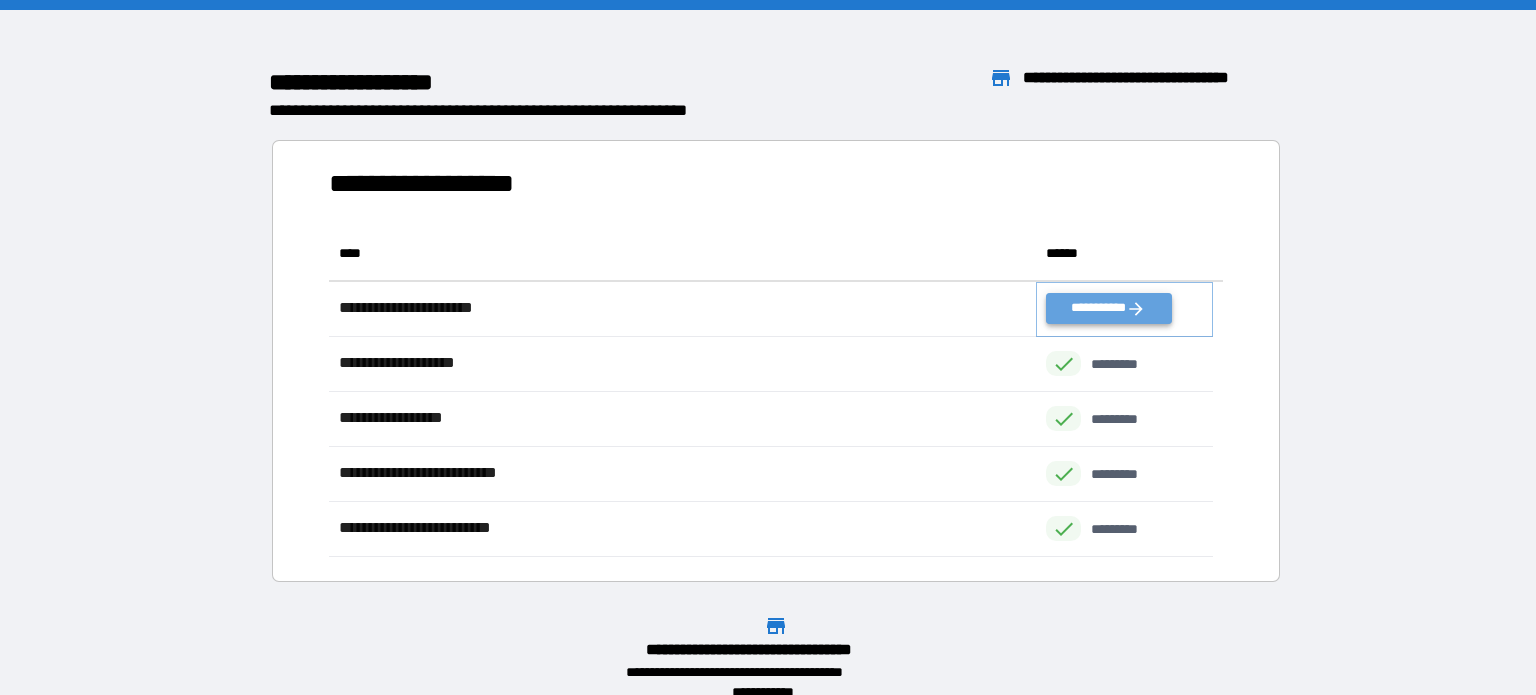 click on "**********" at bounding box center [1108, 308] 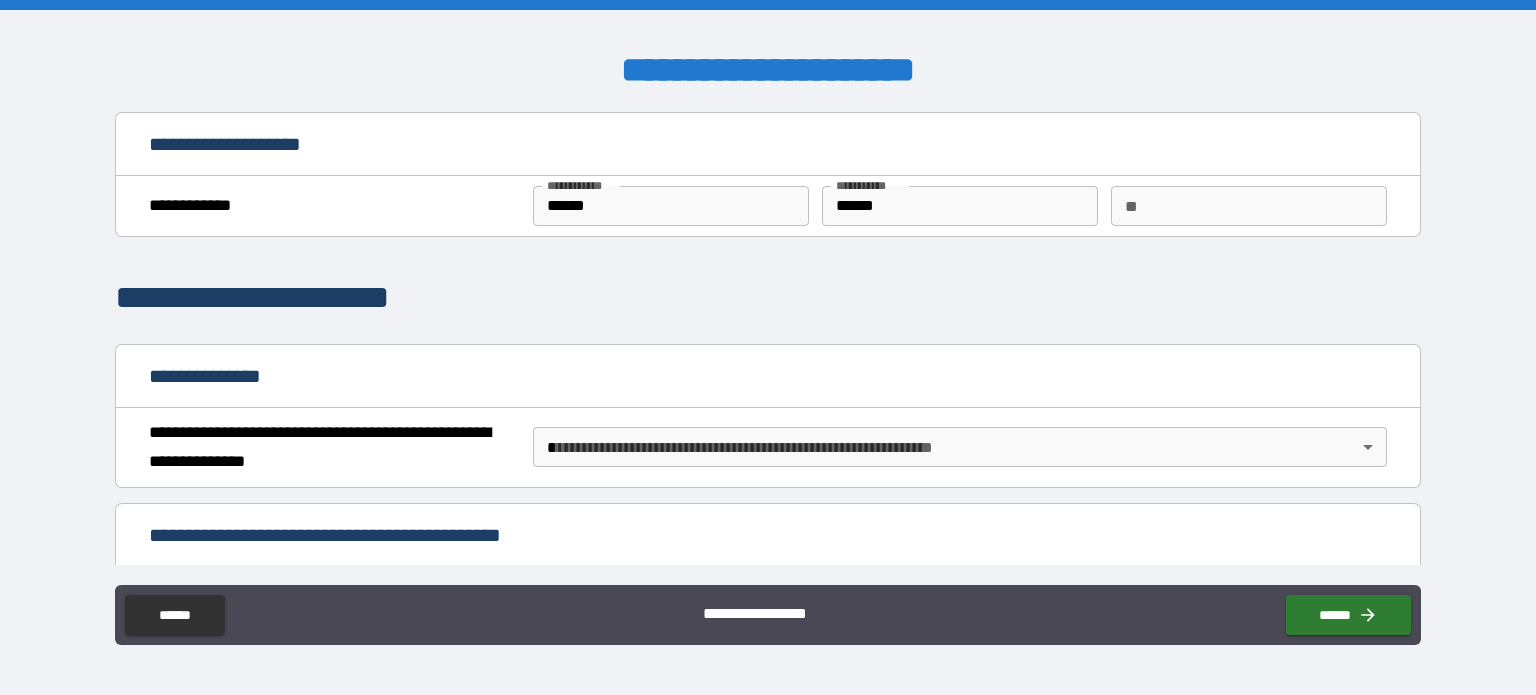 scroll, scrollTop: 0, scrollLeft: 0, axis: both 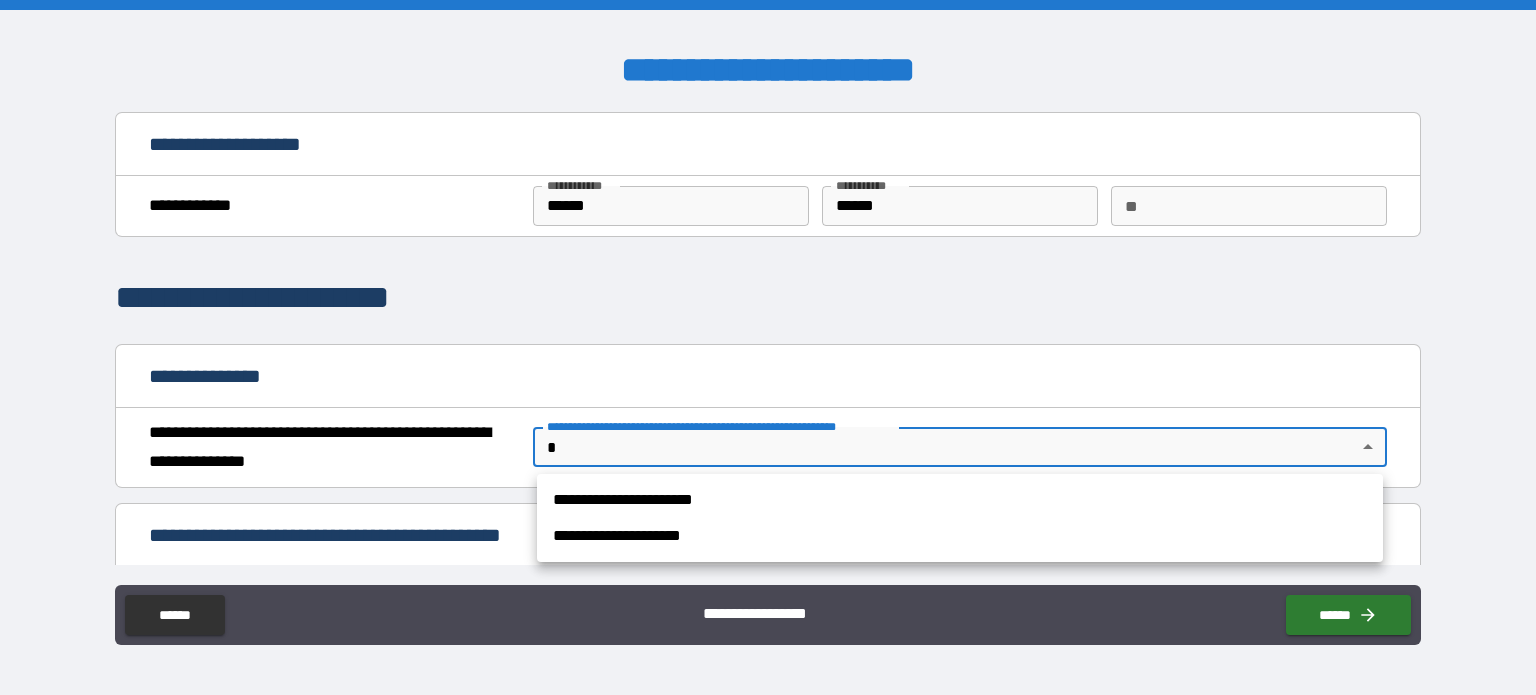 click on "**********" at bounding box center [768, 347] 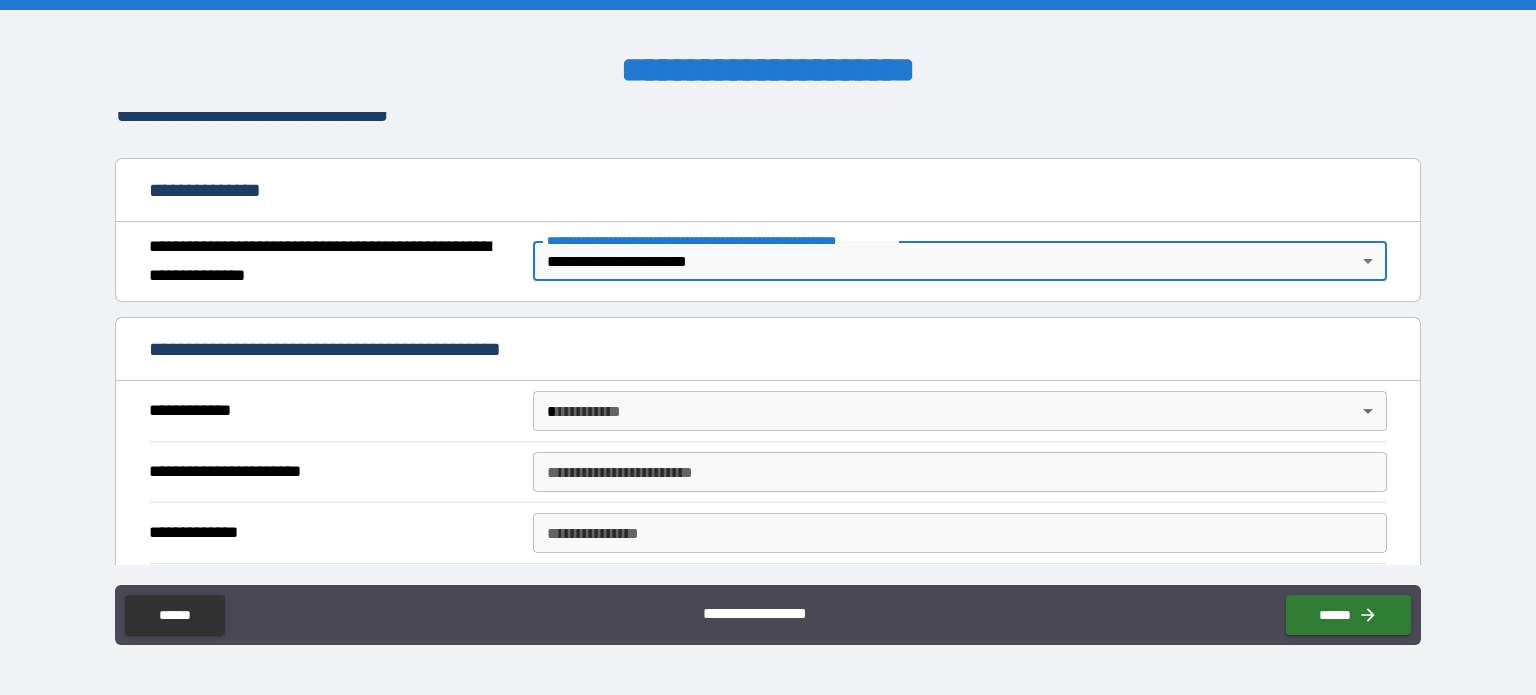 scroll, scrollTop: 288, scrollLeft: 0, axis: vertical 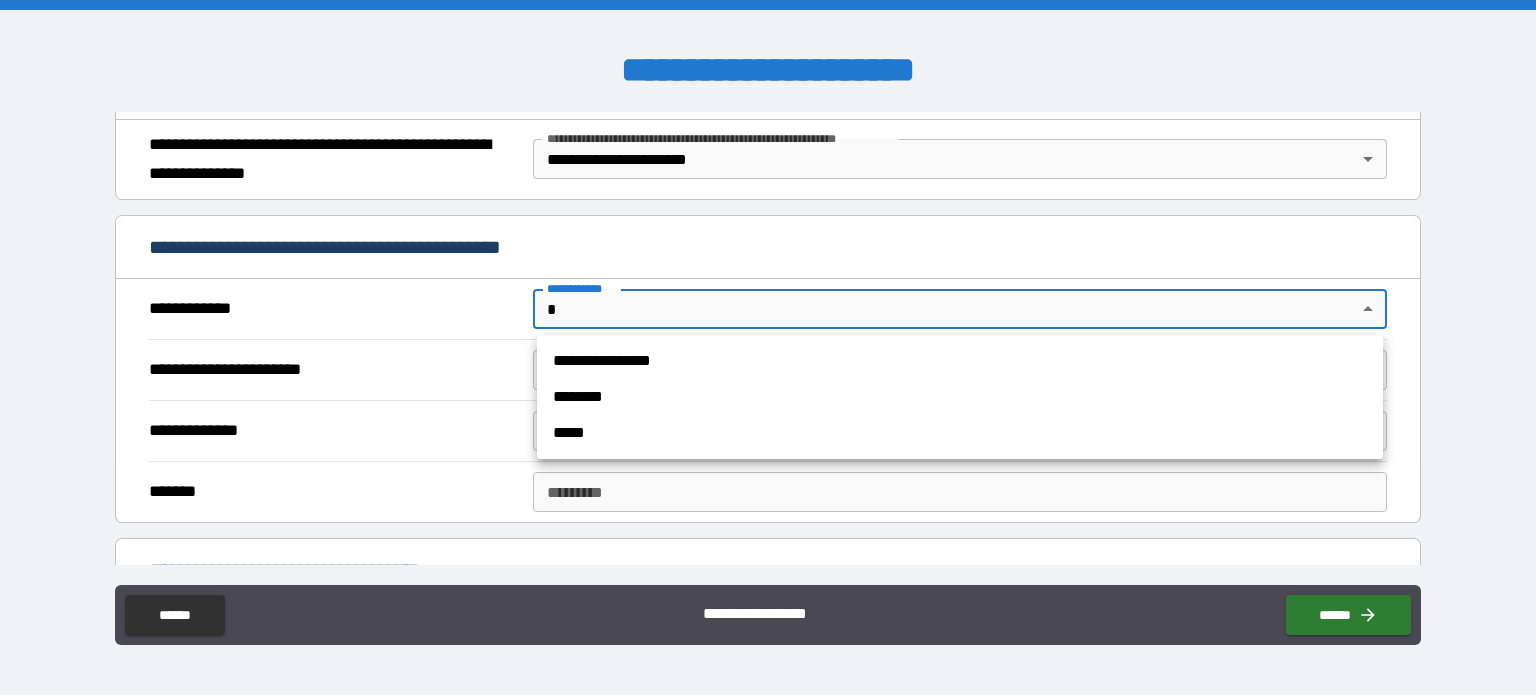 click on "**********" at bounding box center [768, 347] 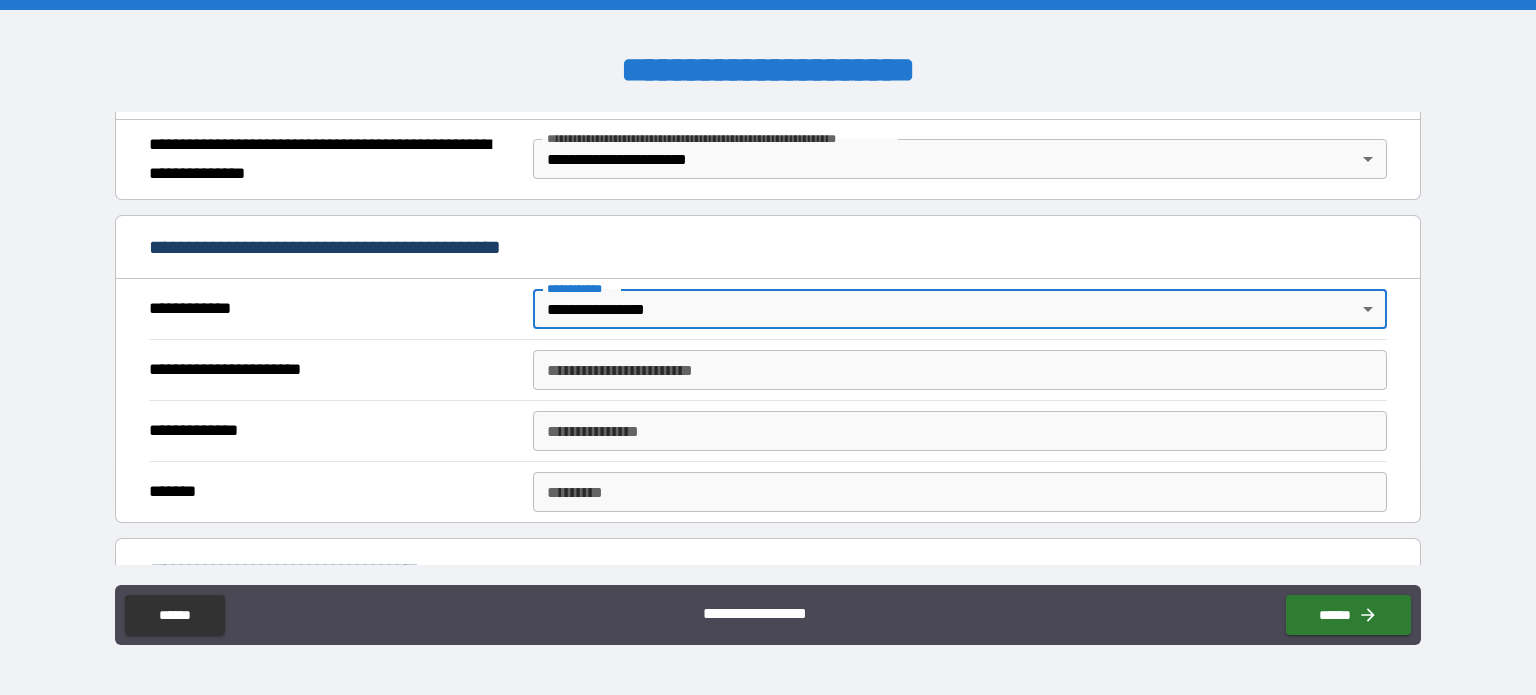 type on "*" 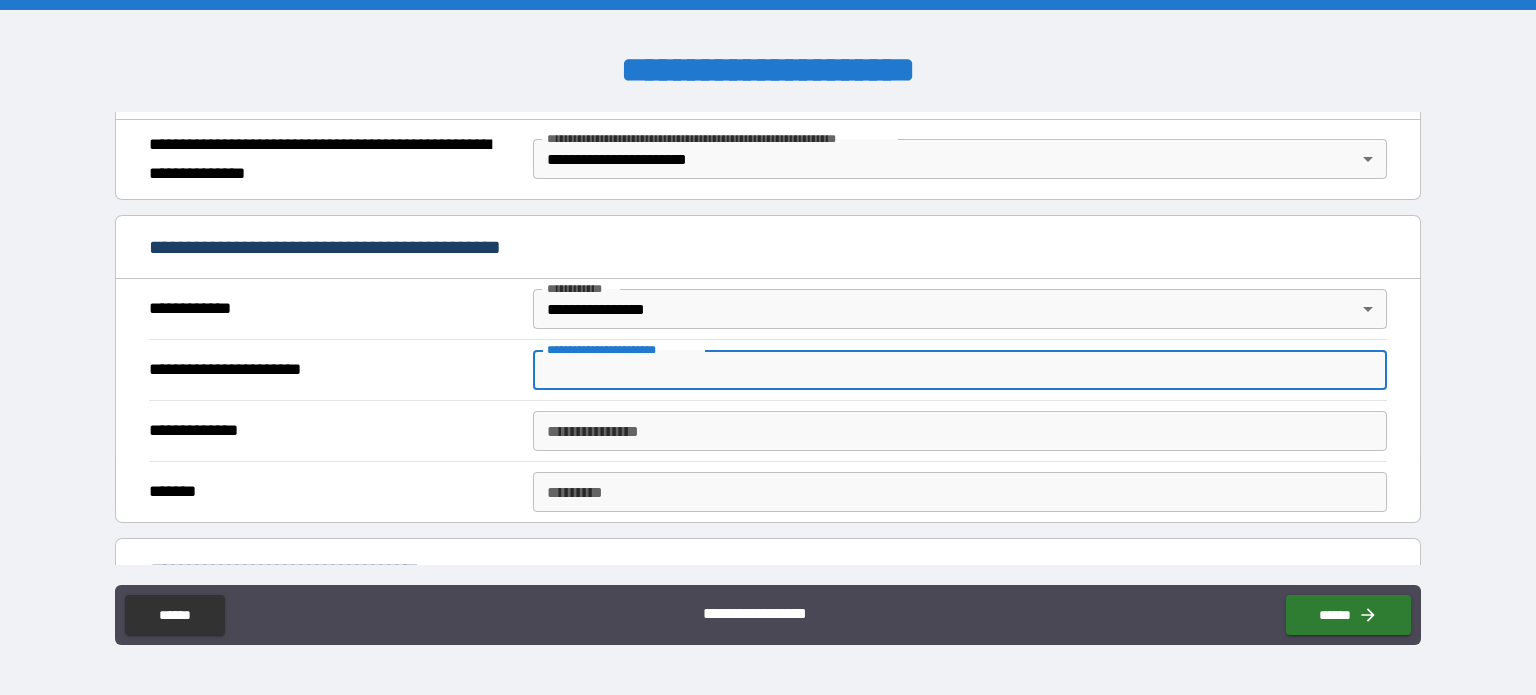 click on "**********" at bounding box center (960, 370) 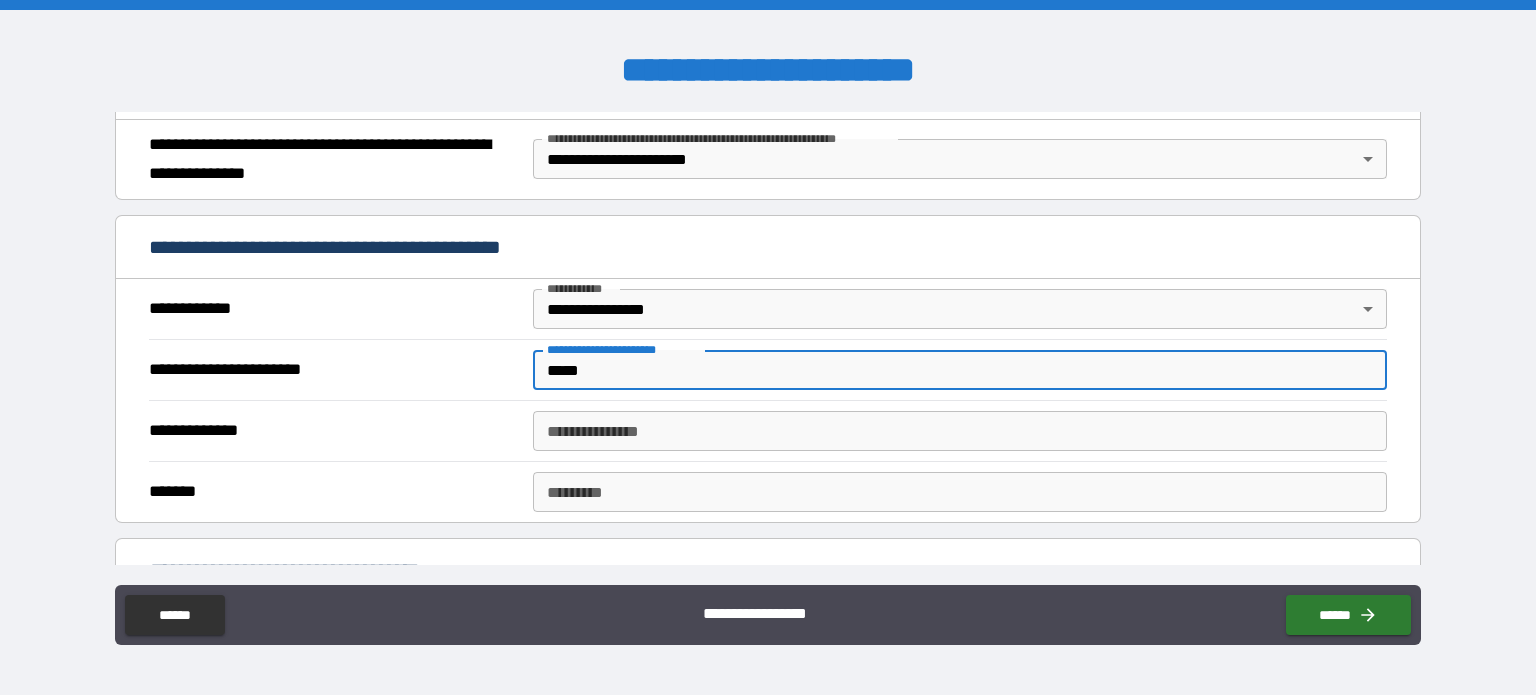 type on "*****" 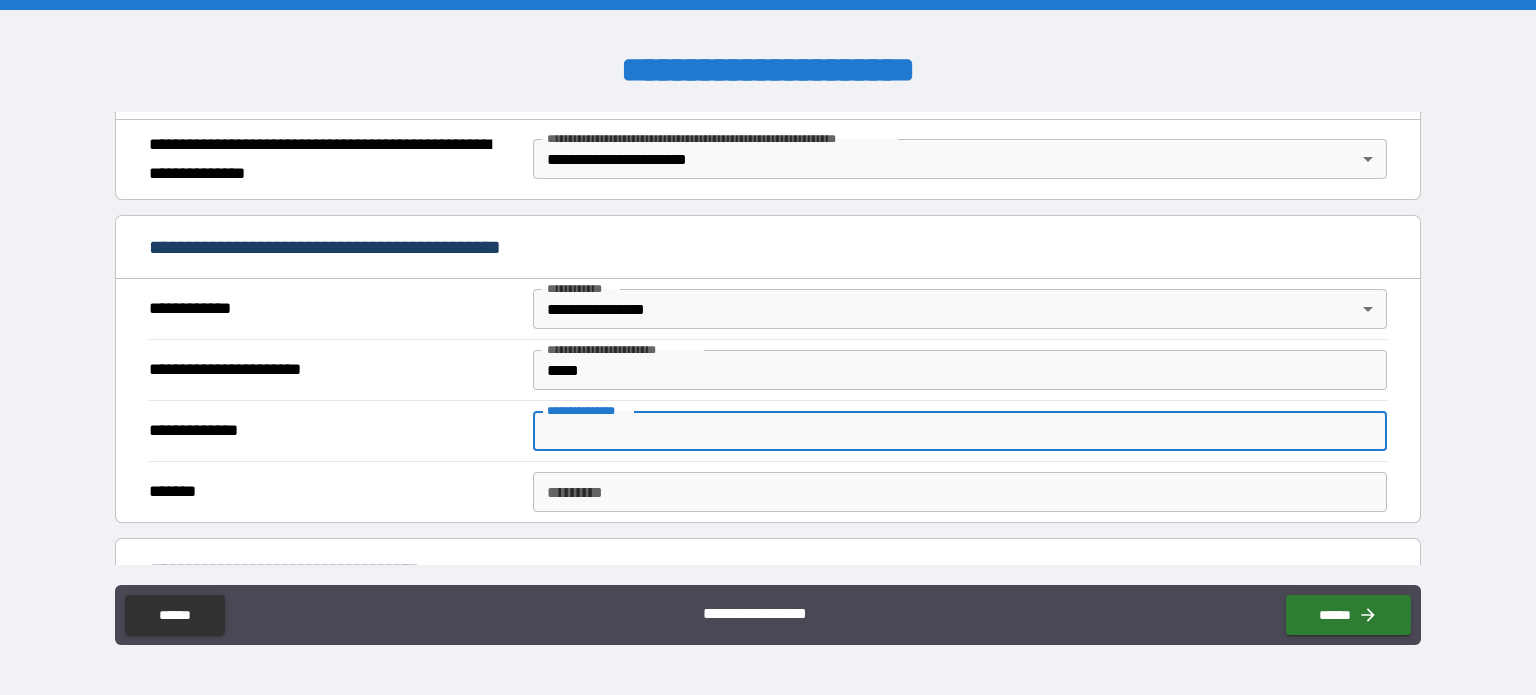 click on "**********" at bounding box center (960, 431) 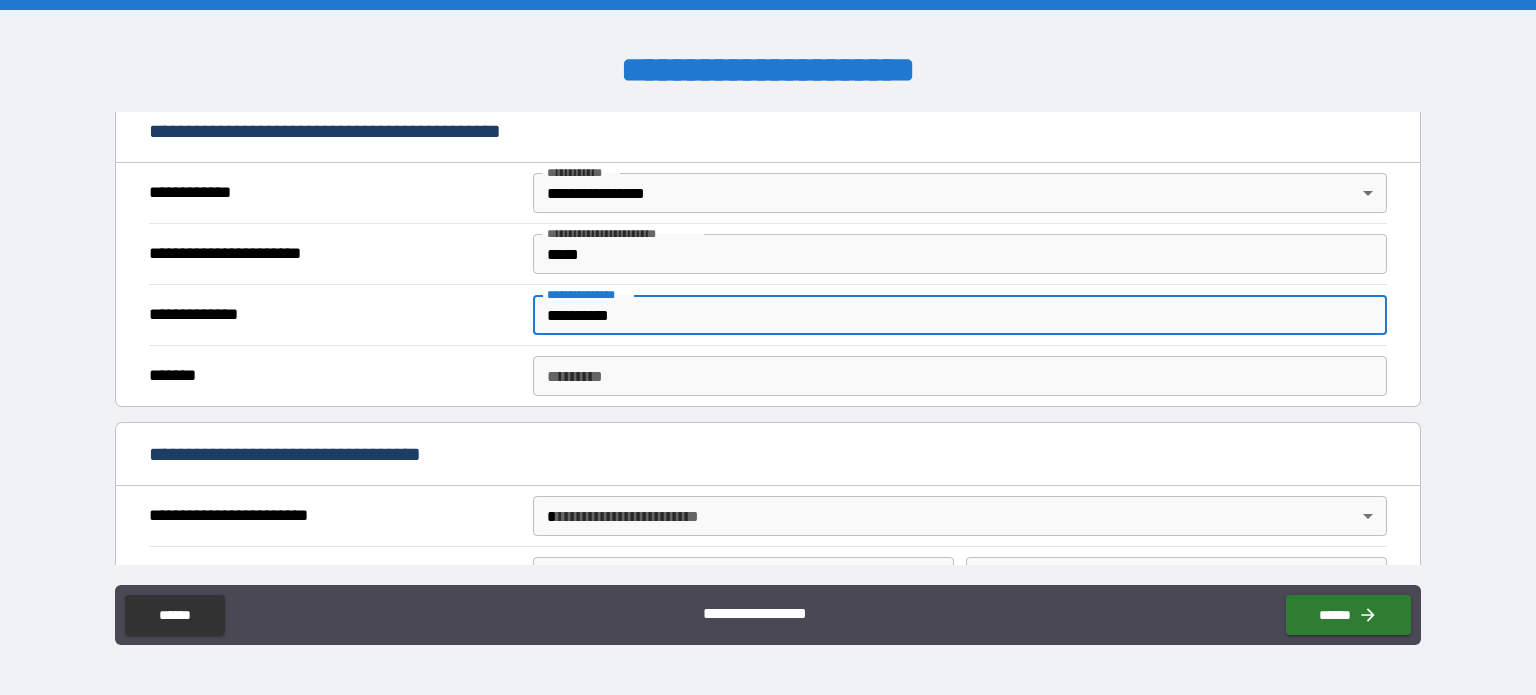 scroll, scrollTop: 406, scrollLeft: 0, axis: vertical 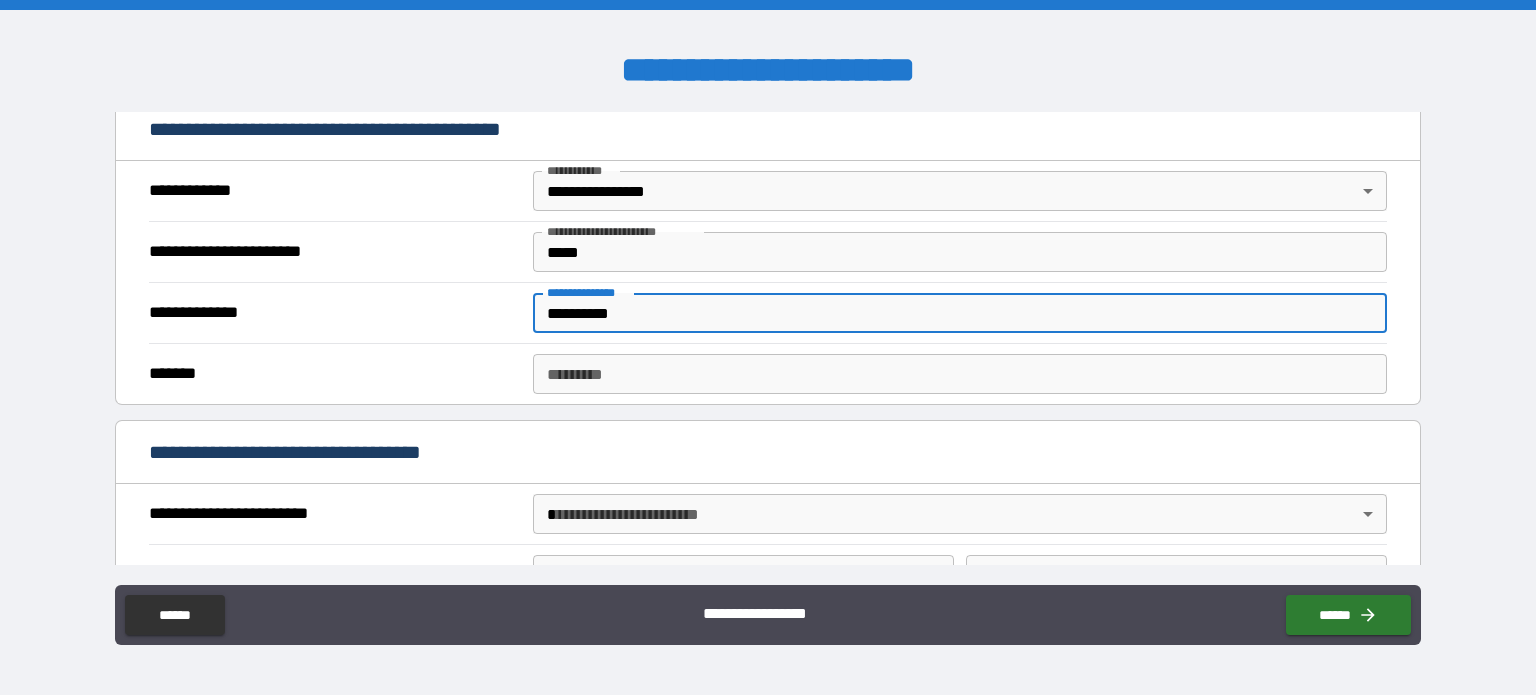 type on "**********" 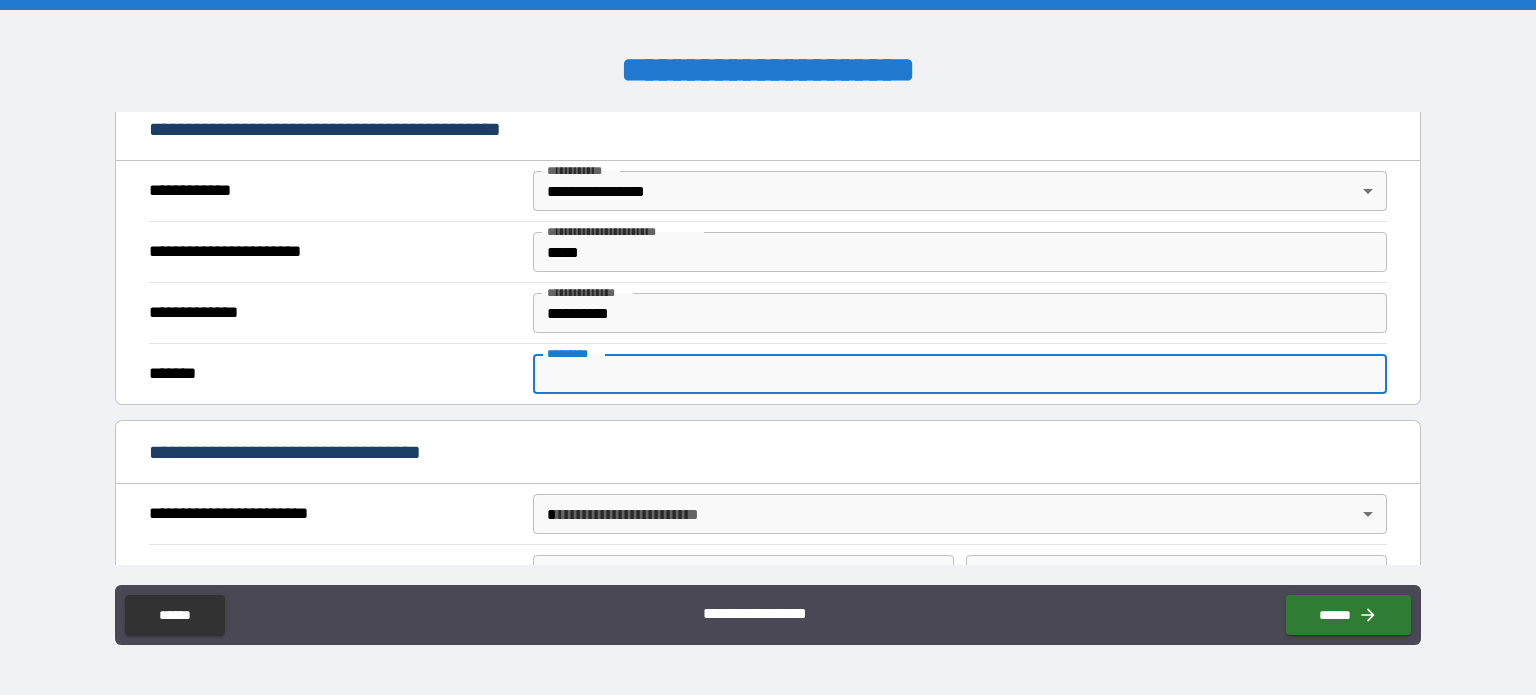 click on "*******   *" at bounding box center (960, 374) 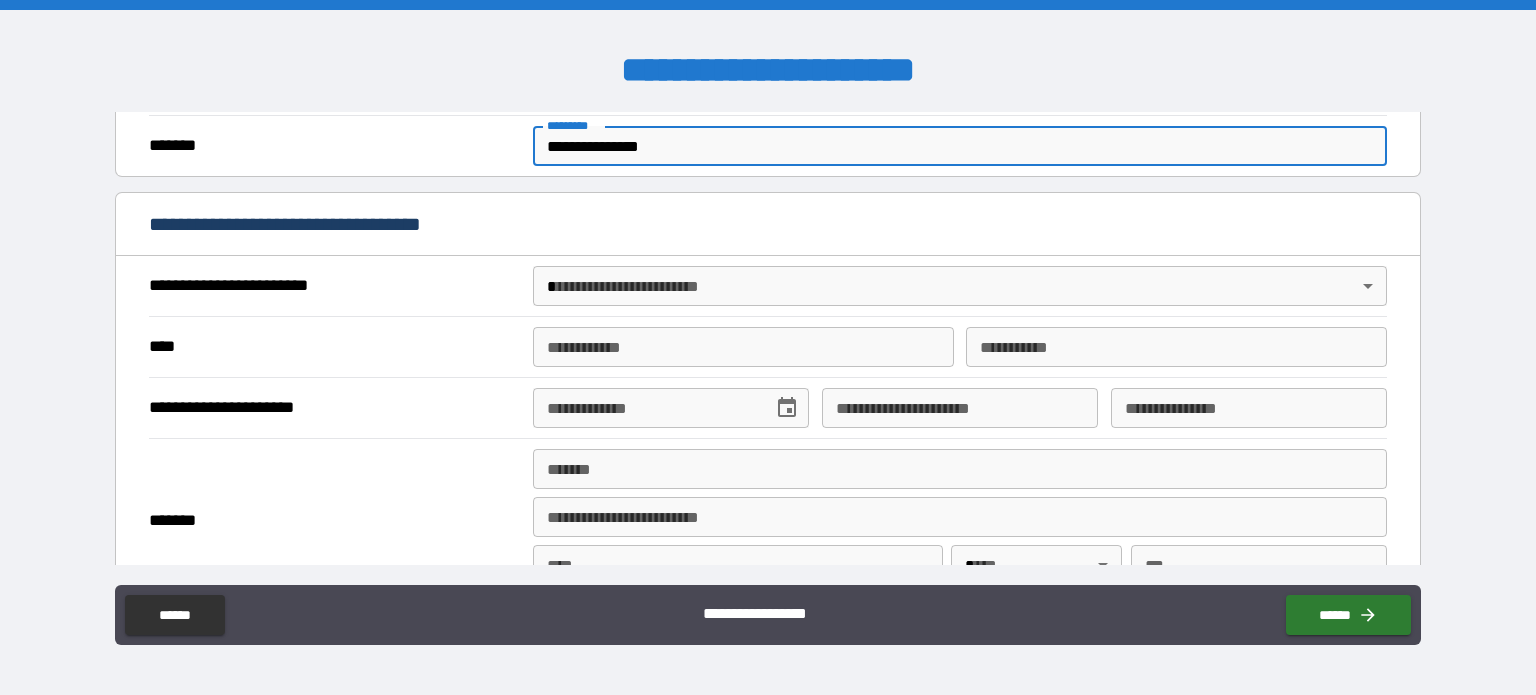 scroll, scrollTop: 635, scrollLeft: 0, axis: vertical 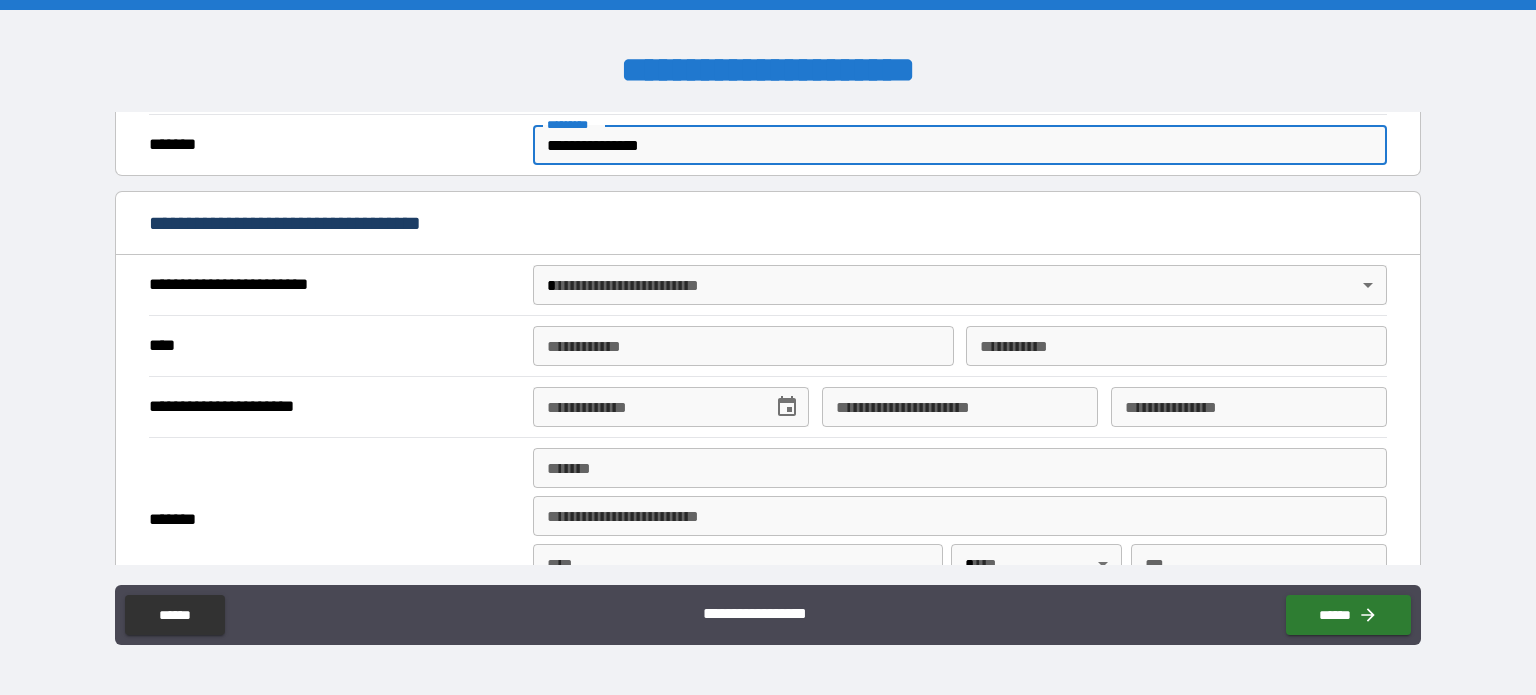 type on "**********" 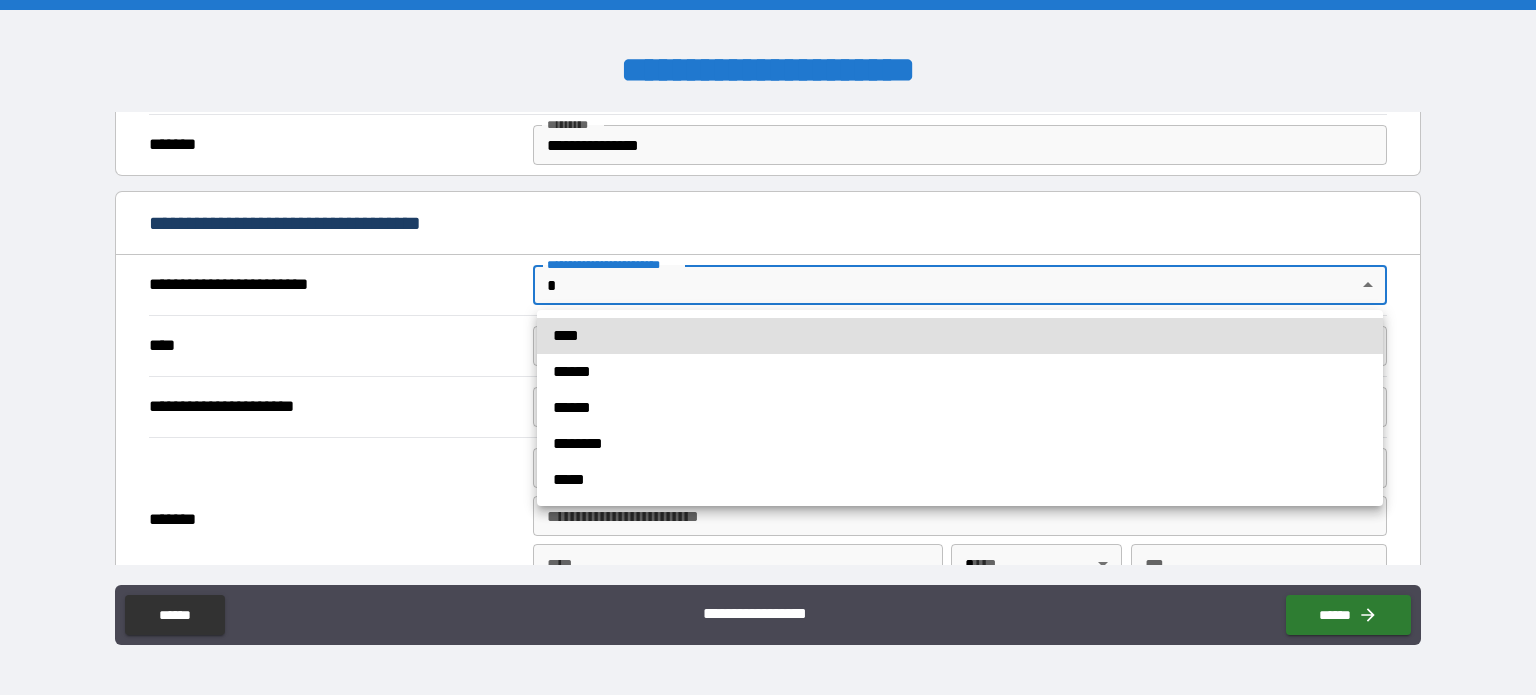 click on "**********" at bounding box center (768, 347) 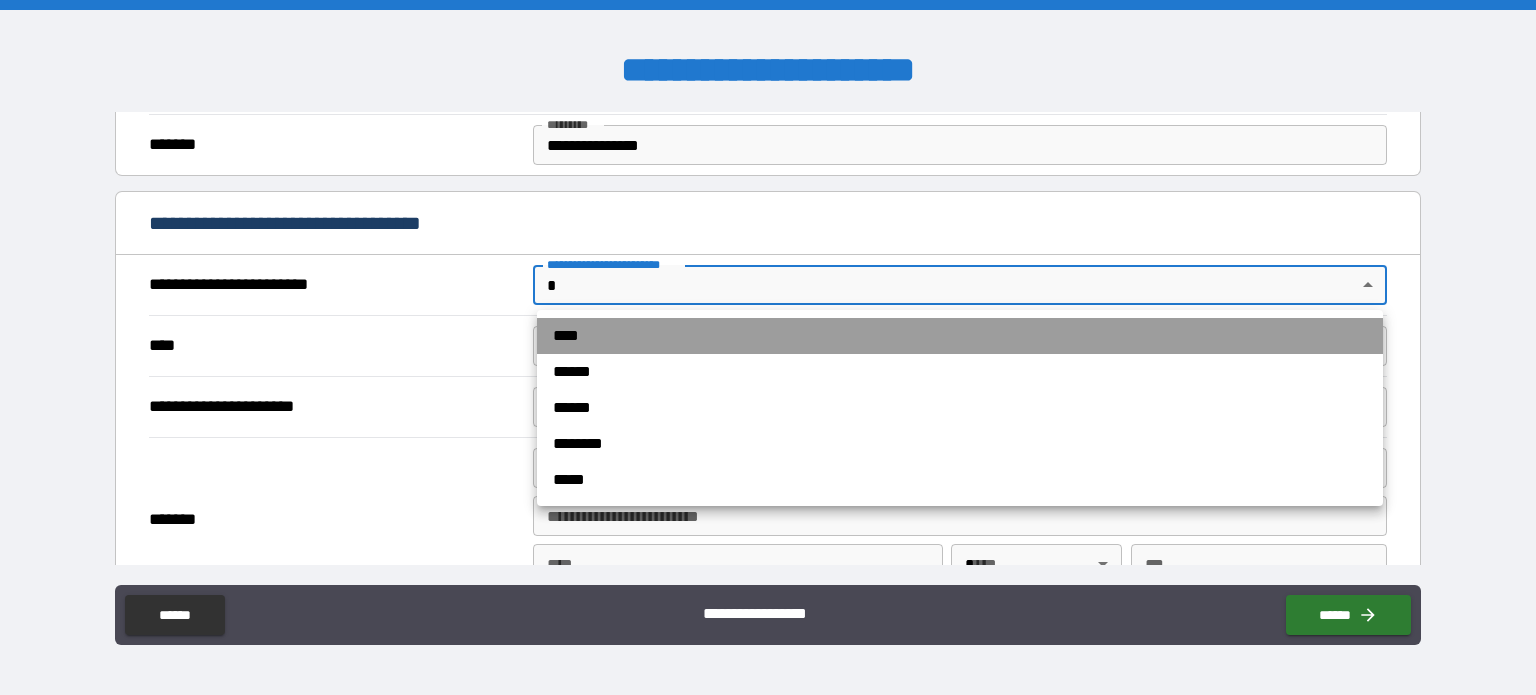 click on "****" at bounding box center [960, 336] 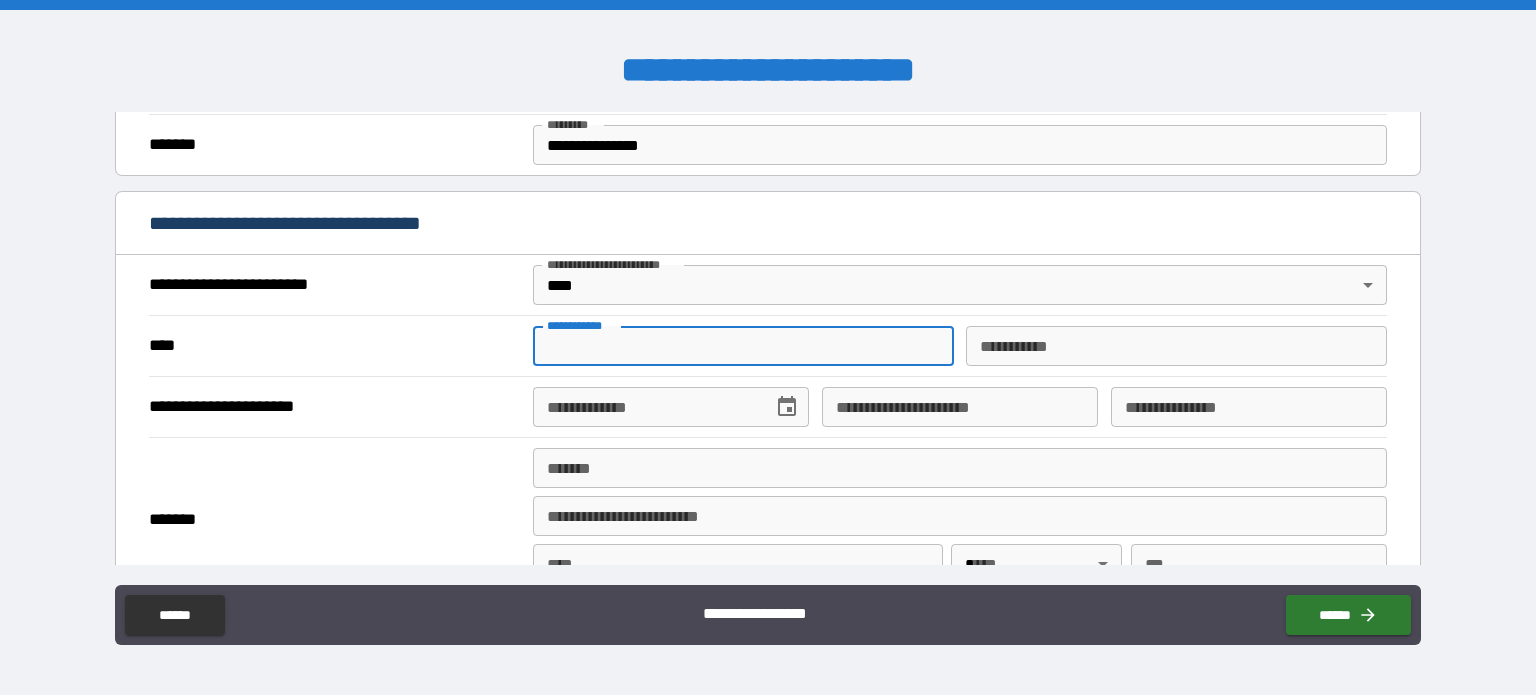 click on "**********" at bounding box center [743, 346] 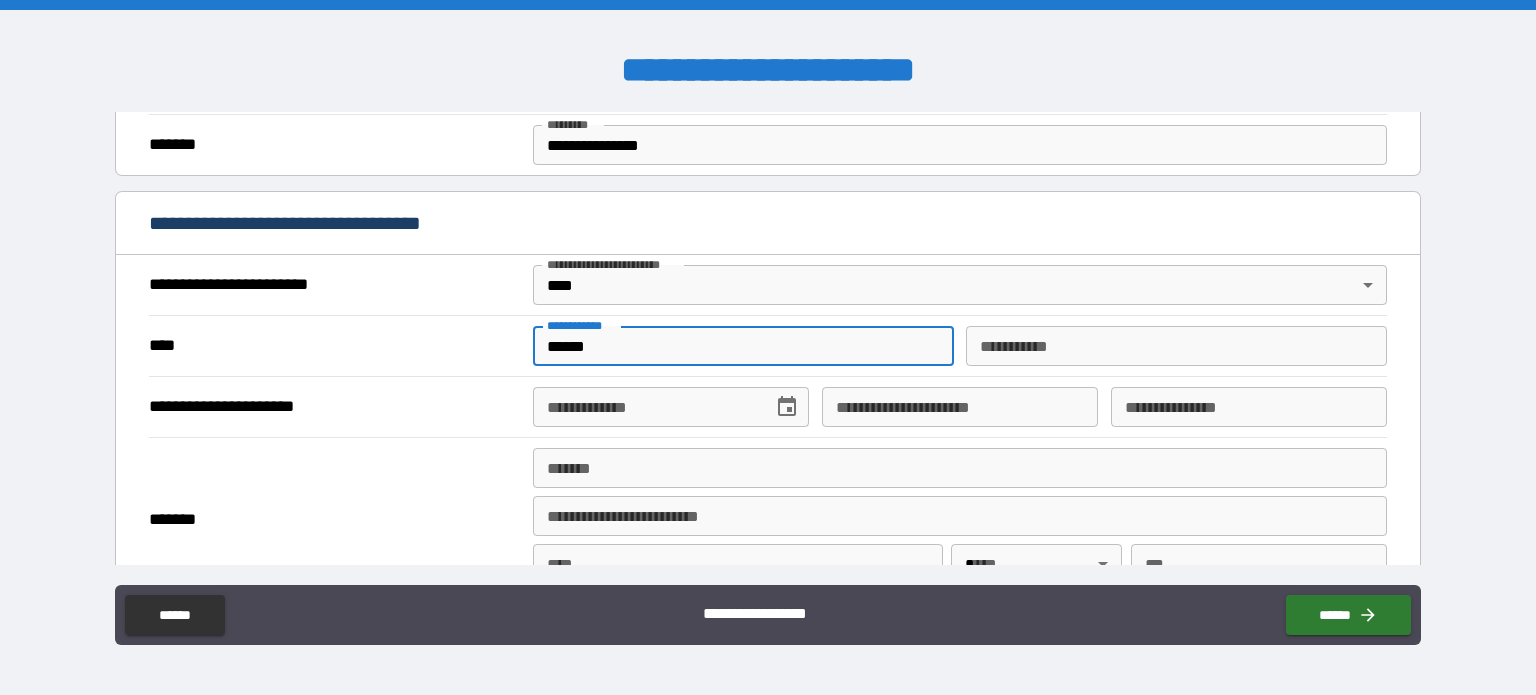 type on "******" 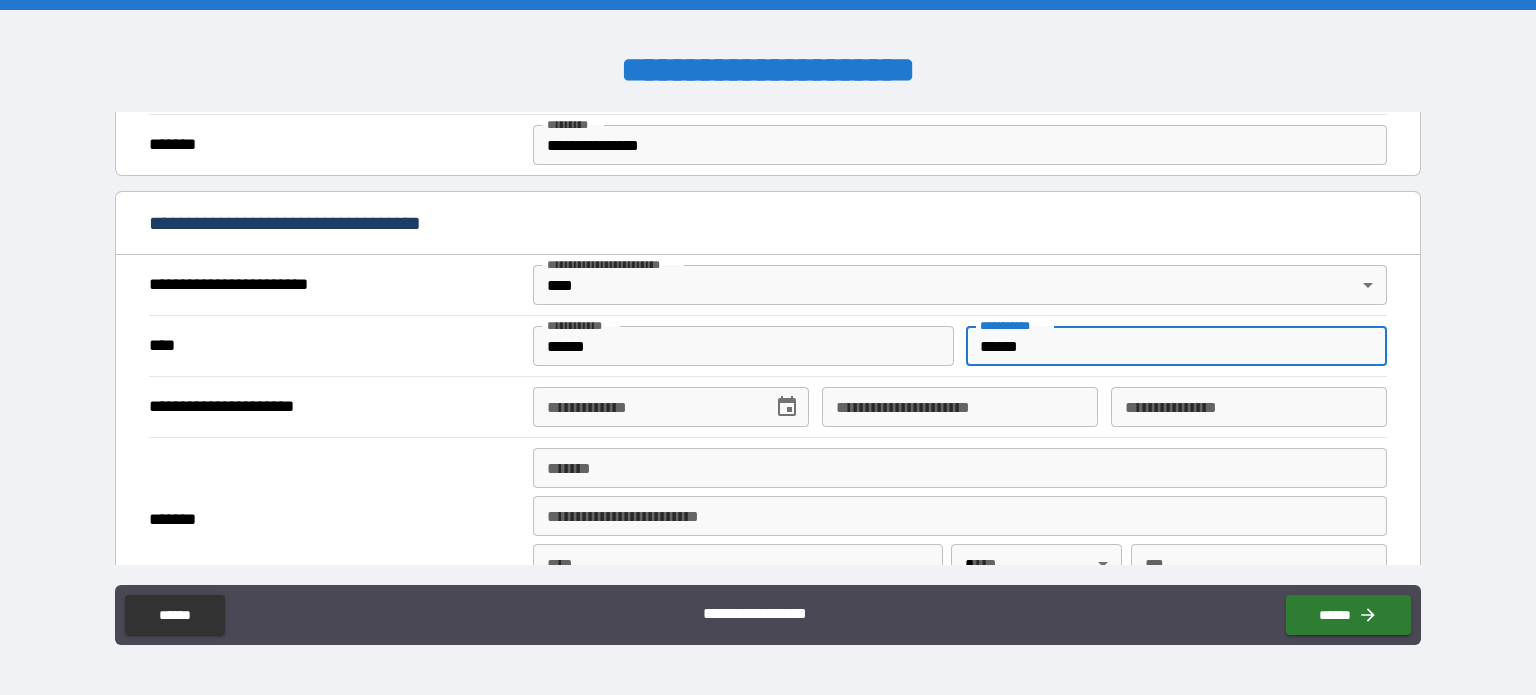 type on "******" 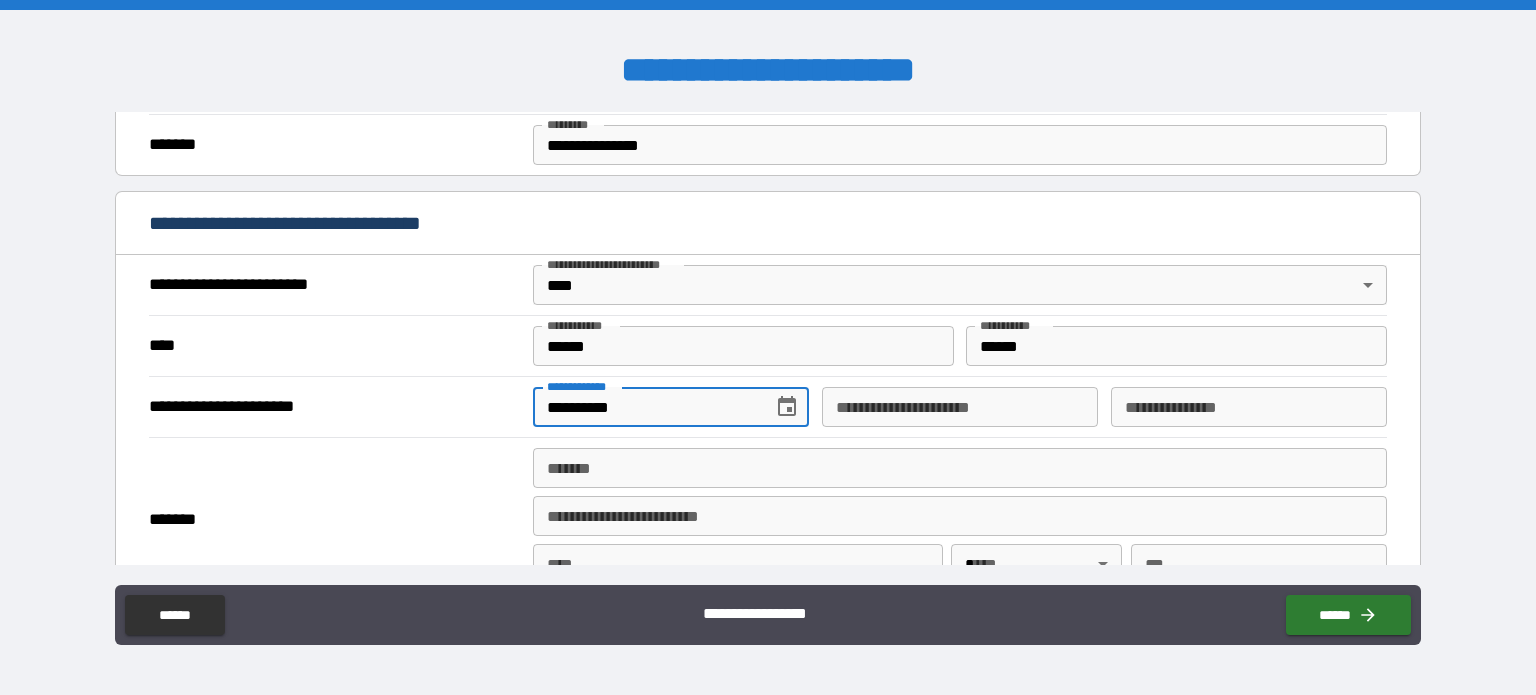 type on "**********" 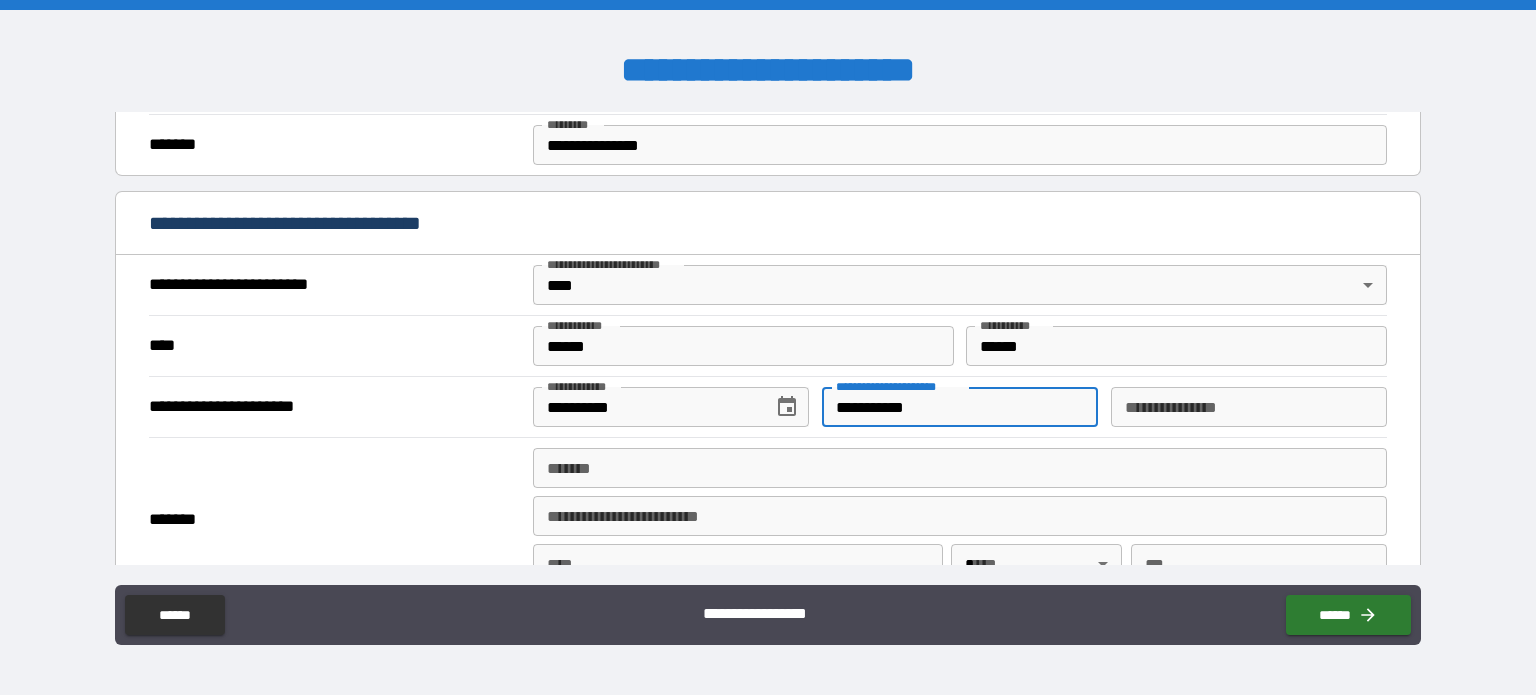 type on "**********" 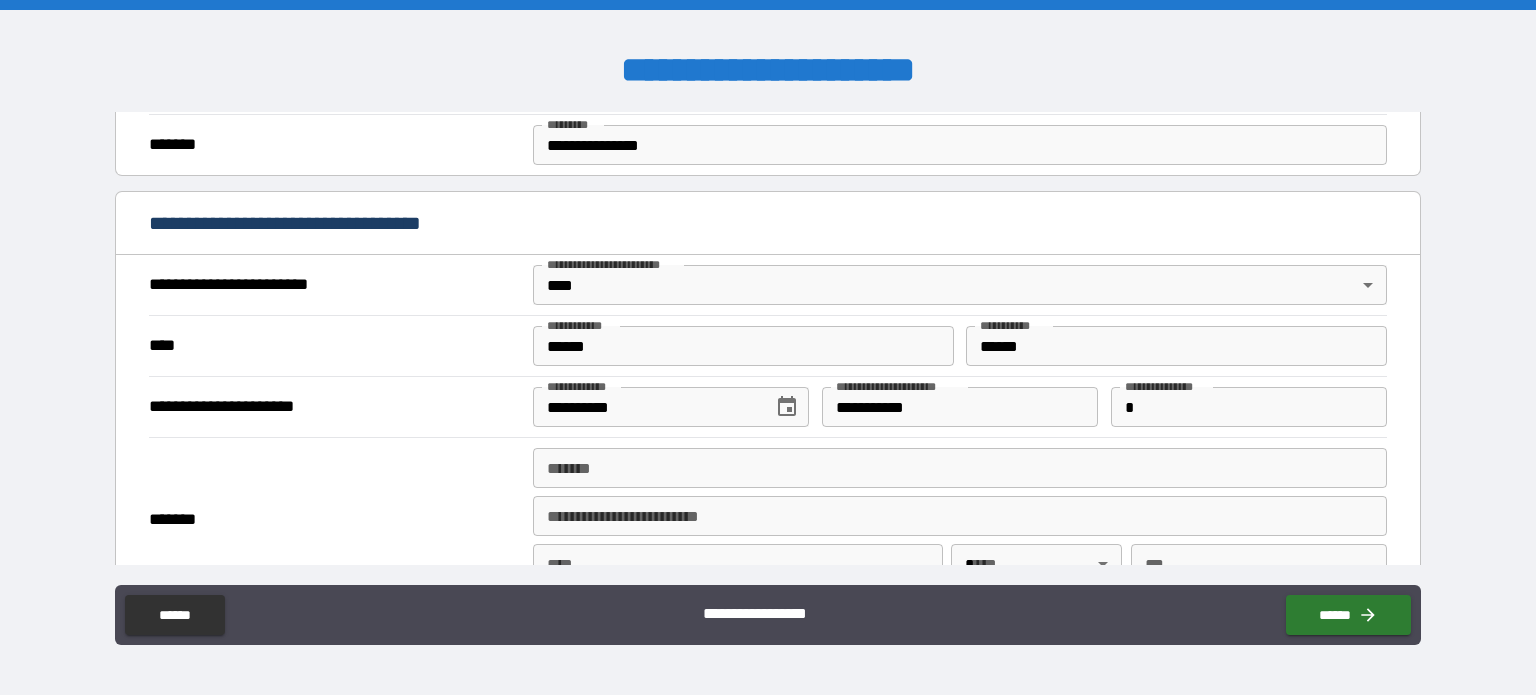 click on "*" at bounding box center (1249, 407) 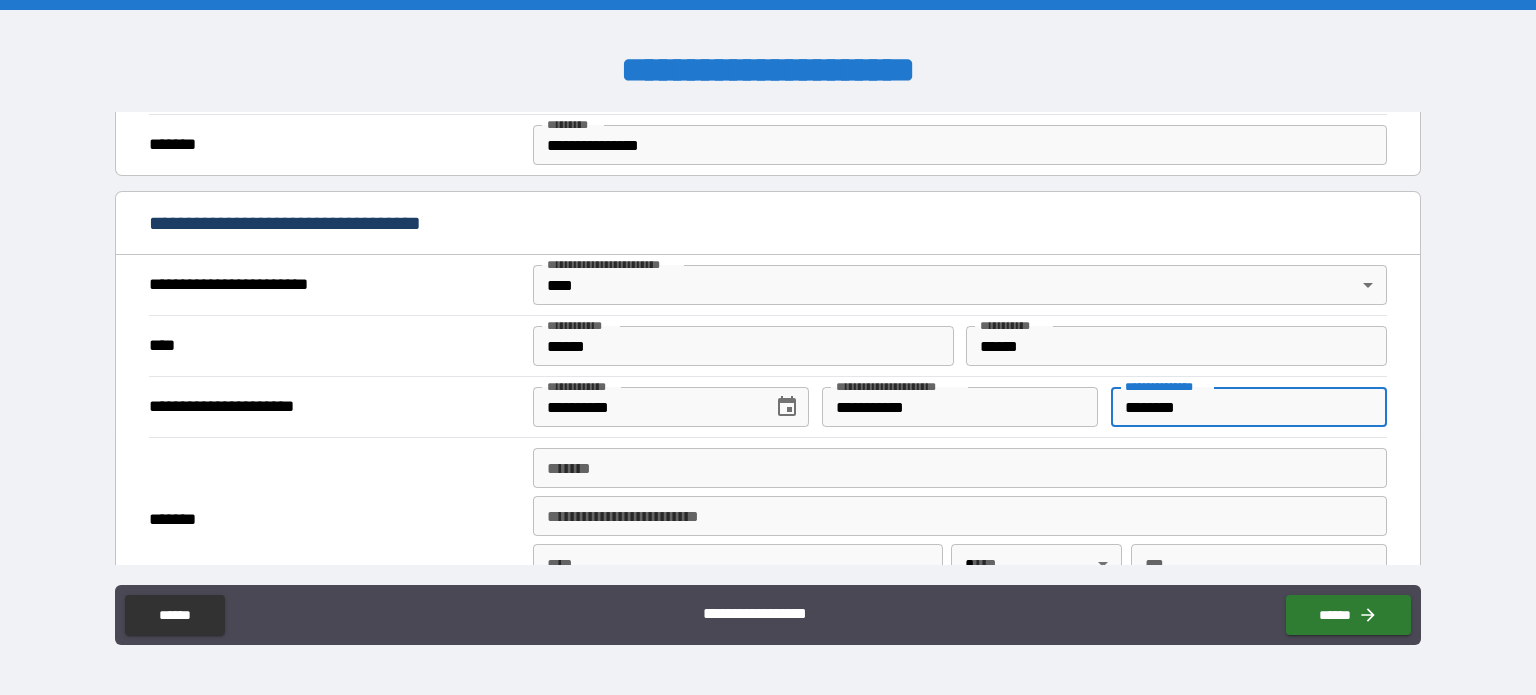 type on "********" 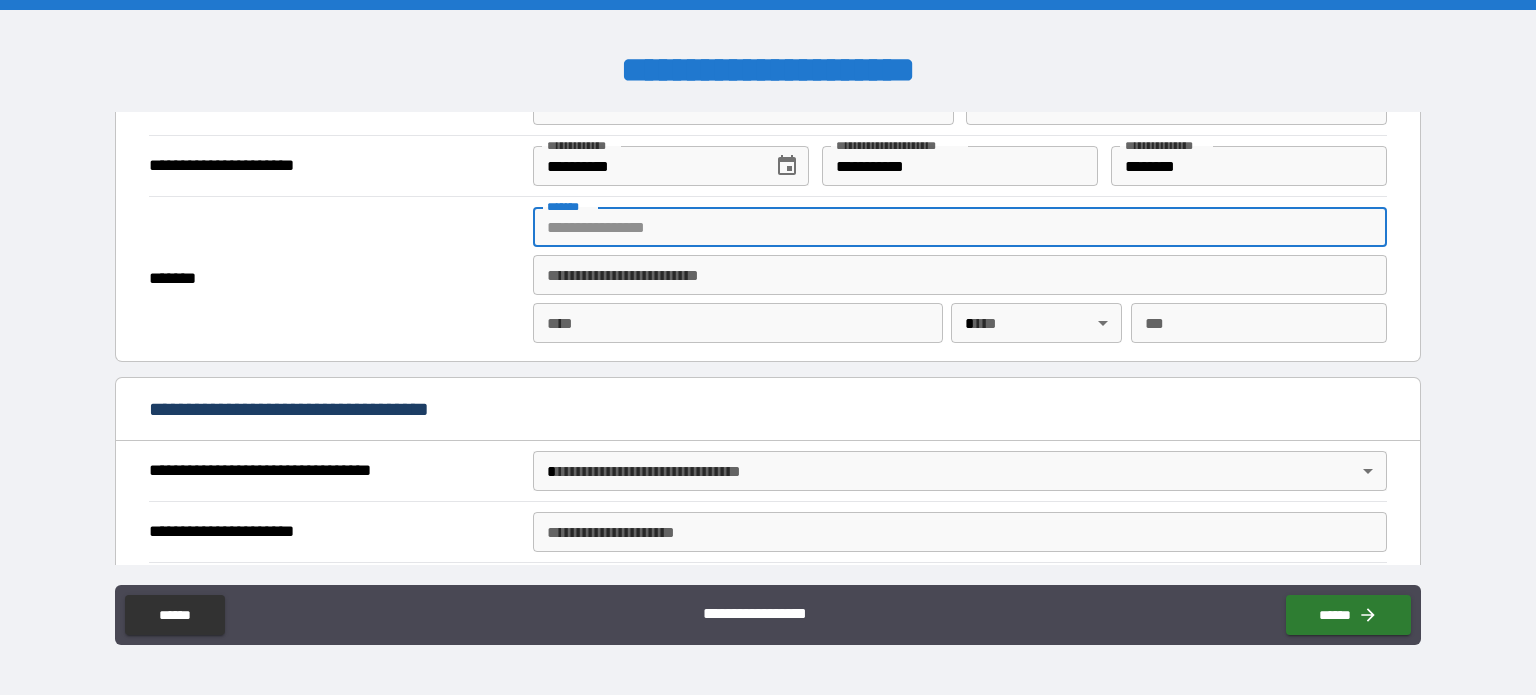 scroll, scrollTop: 878, scrollLeft: 0, axis: vertical 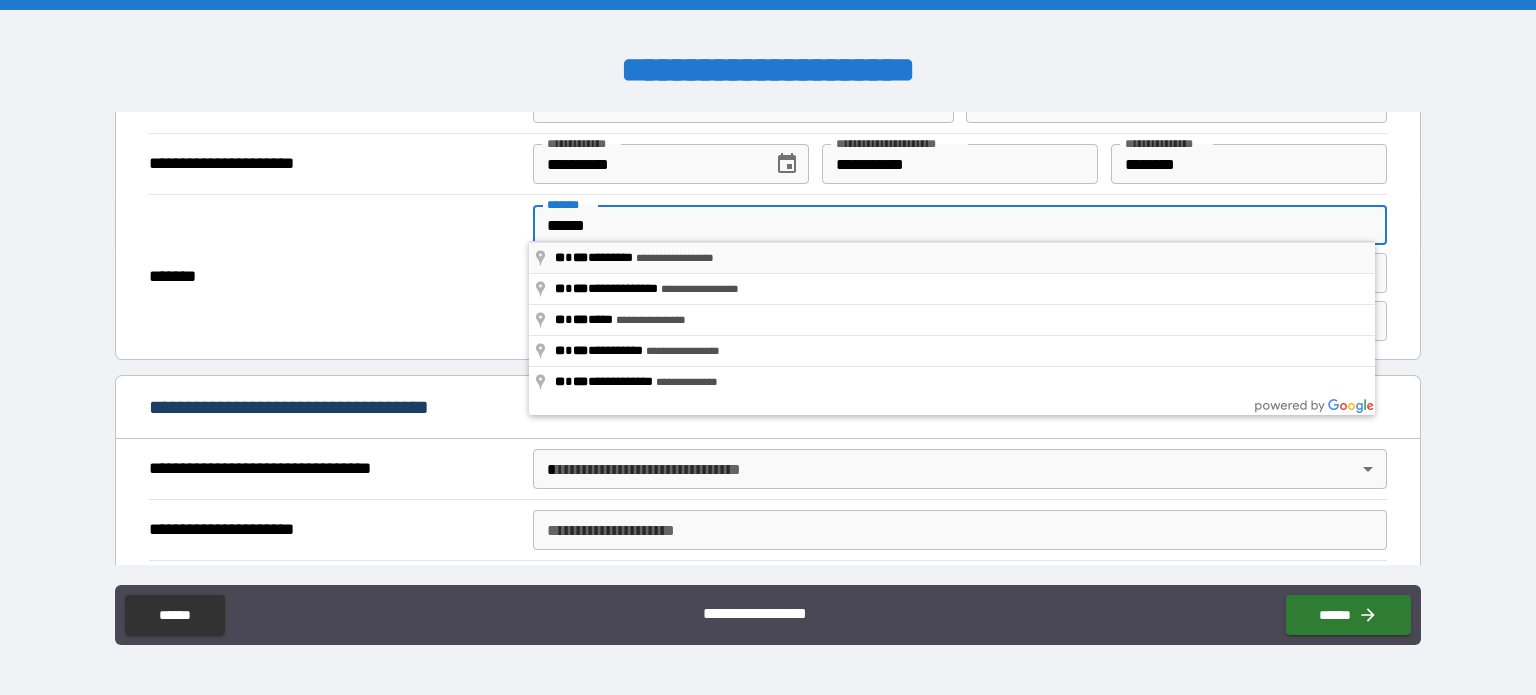 type on "**********" 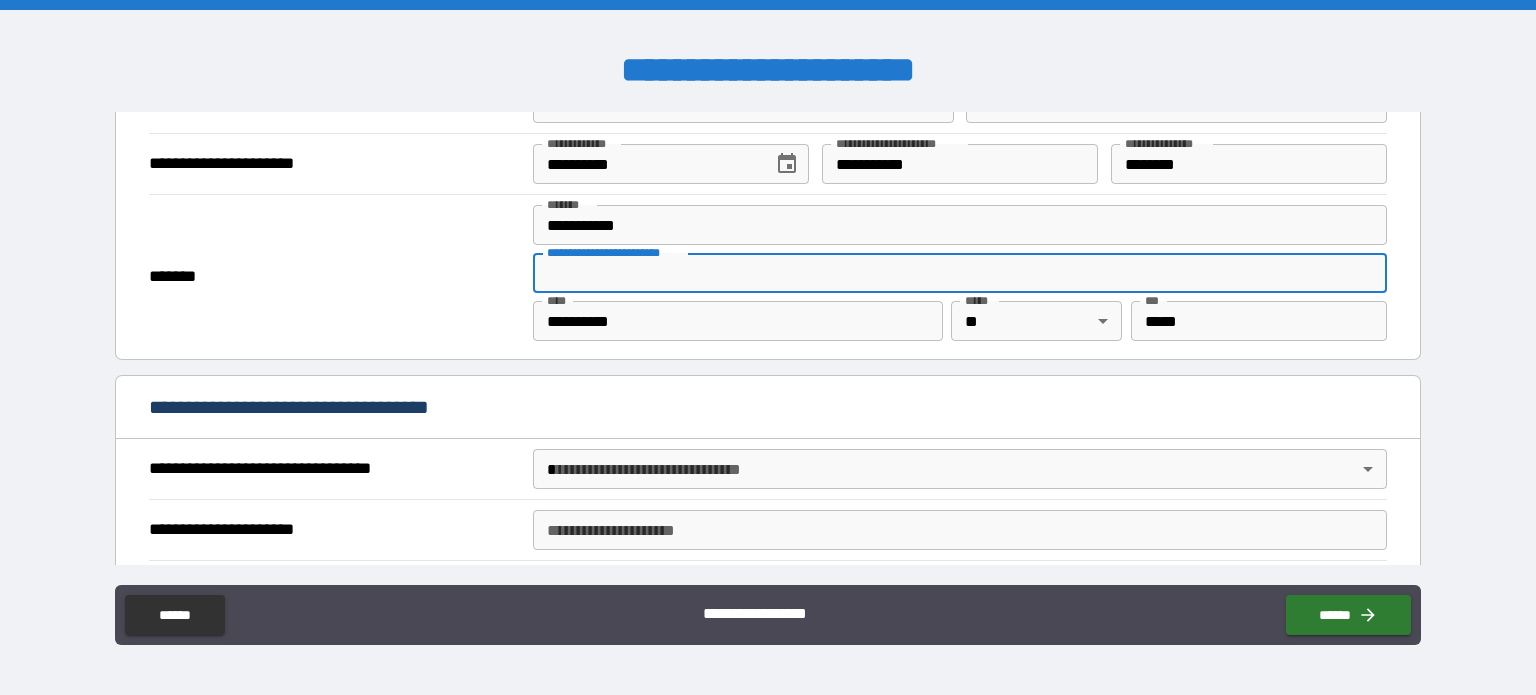 click on "**********" at bounding box center (960, 273) 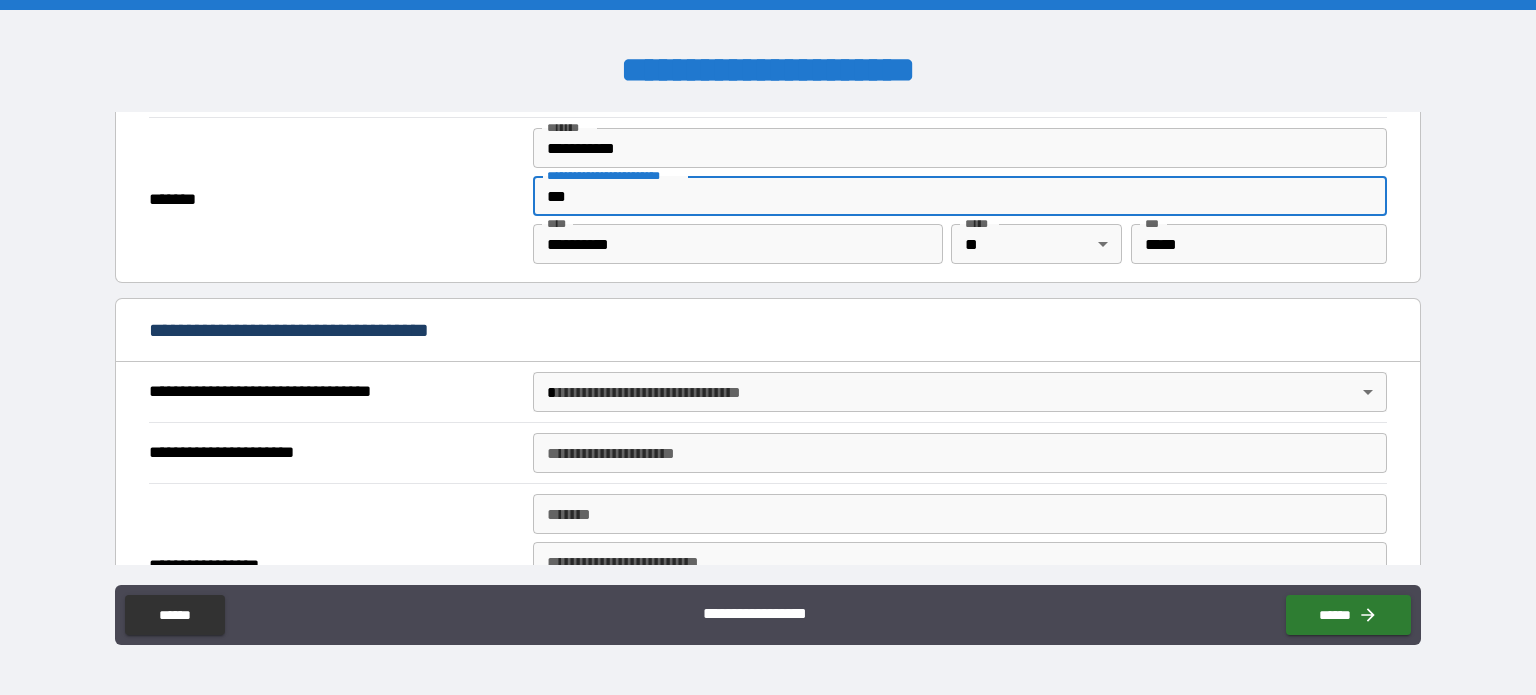 scroll, scrollTop: 956, scrollLeft: 0, axis: vertical 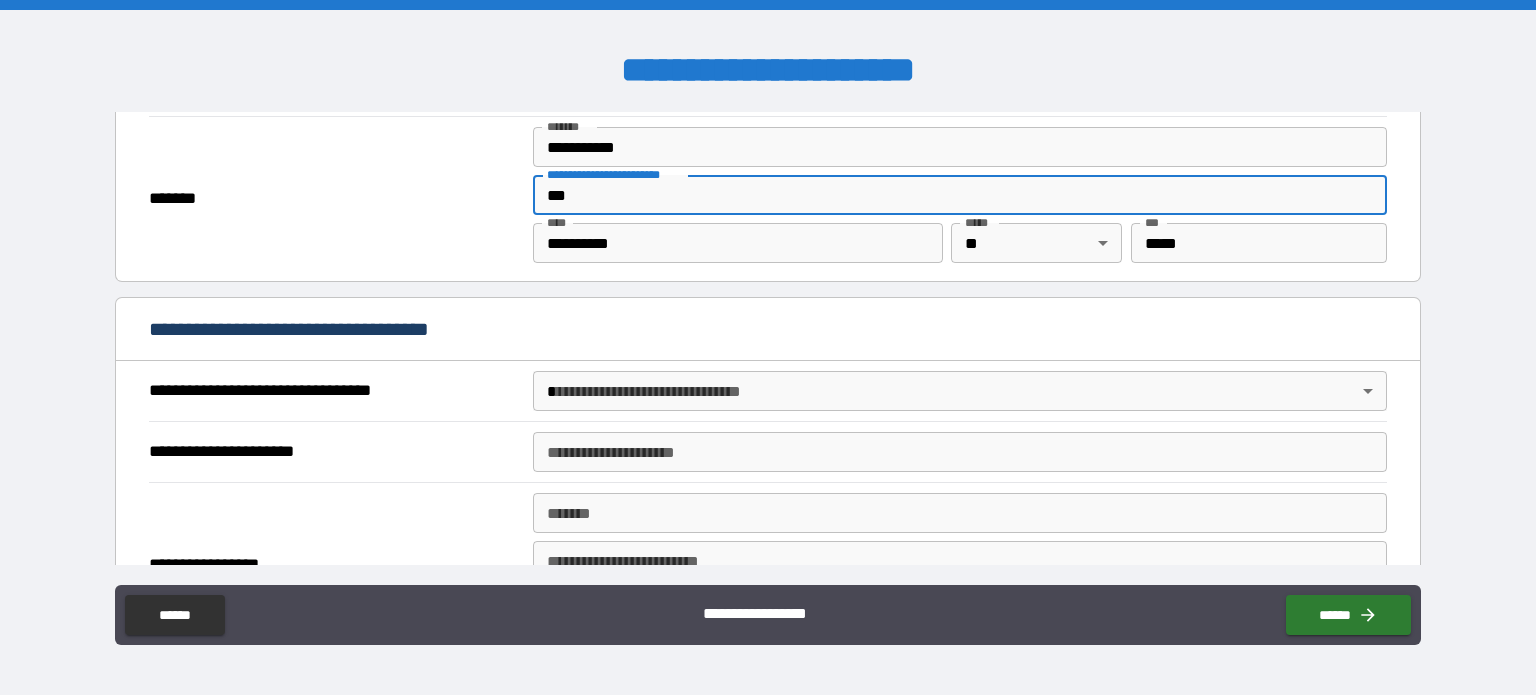 type on "***" 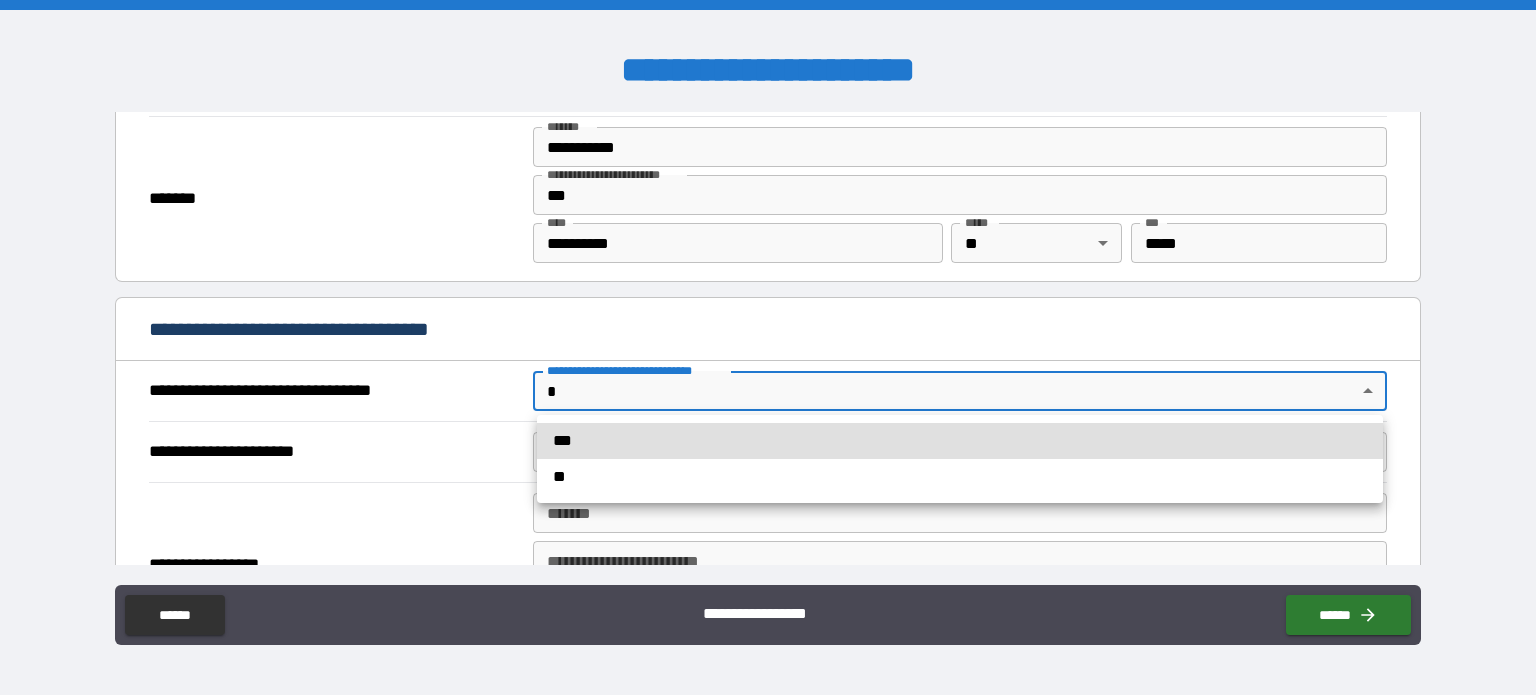 click on "**********" at bounding box center (768, 347) 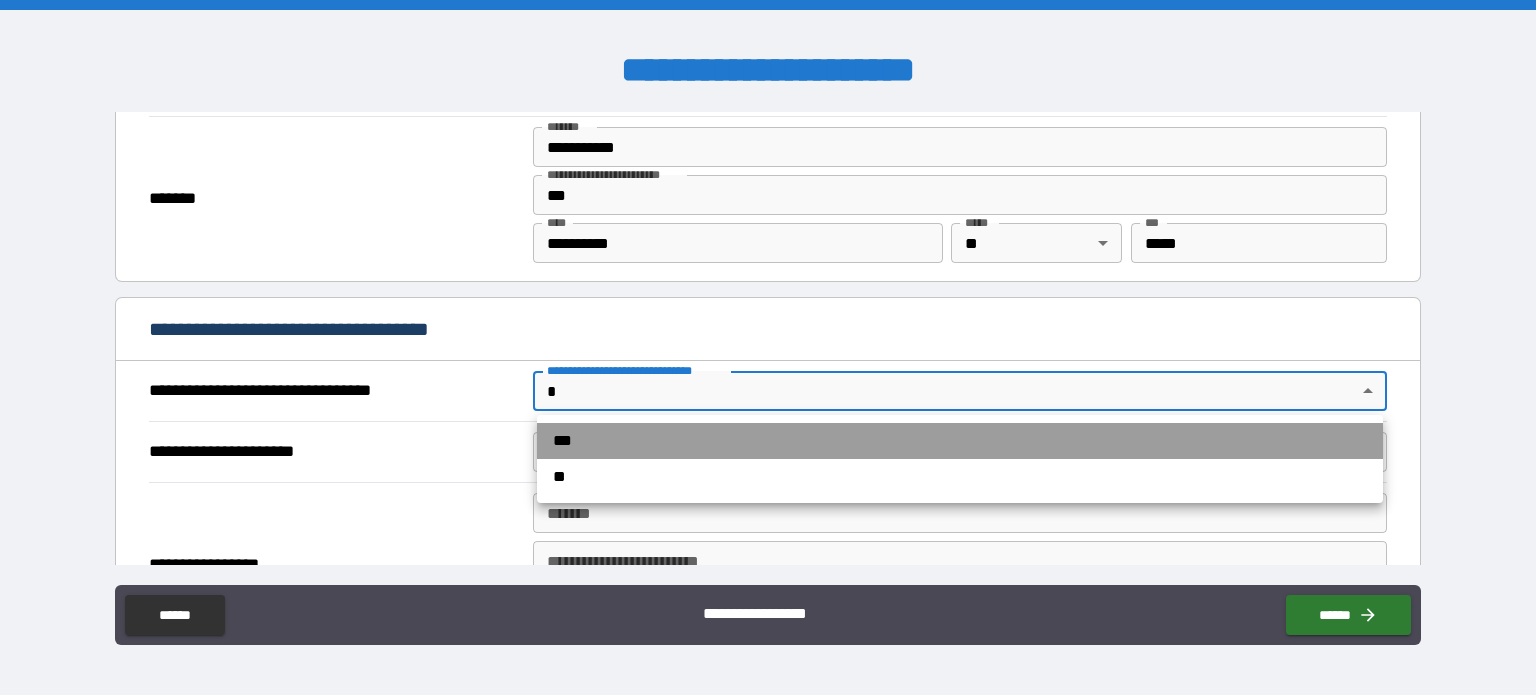 click on "***" at bounding box center (960, 441) 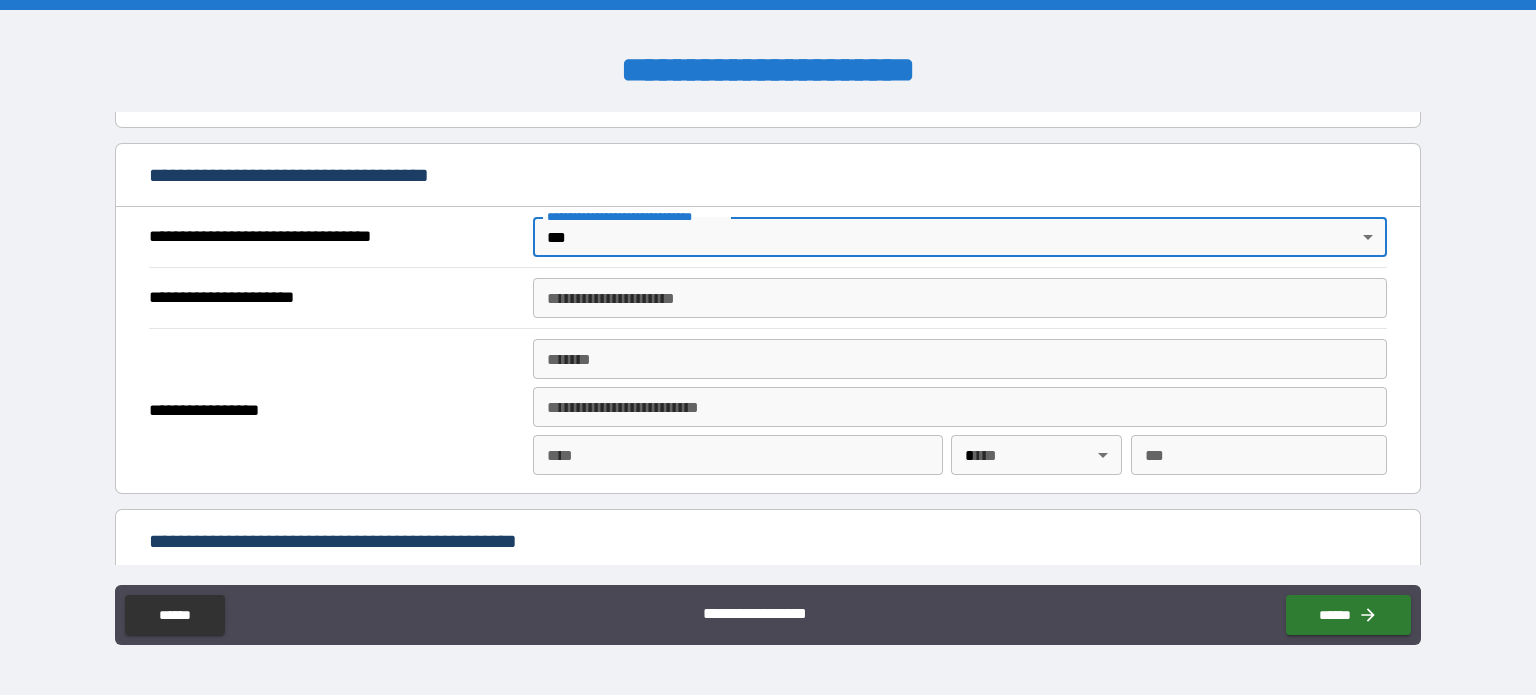 scroll, scrollTop: 1115, scrollLeft: 0, axis: vertical 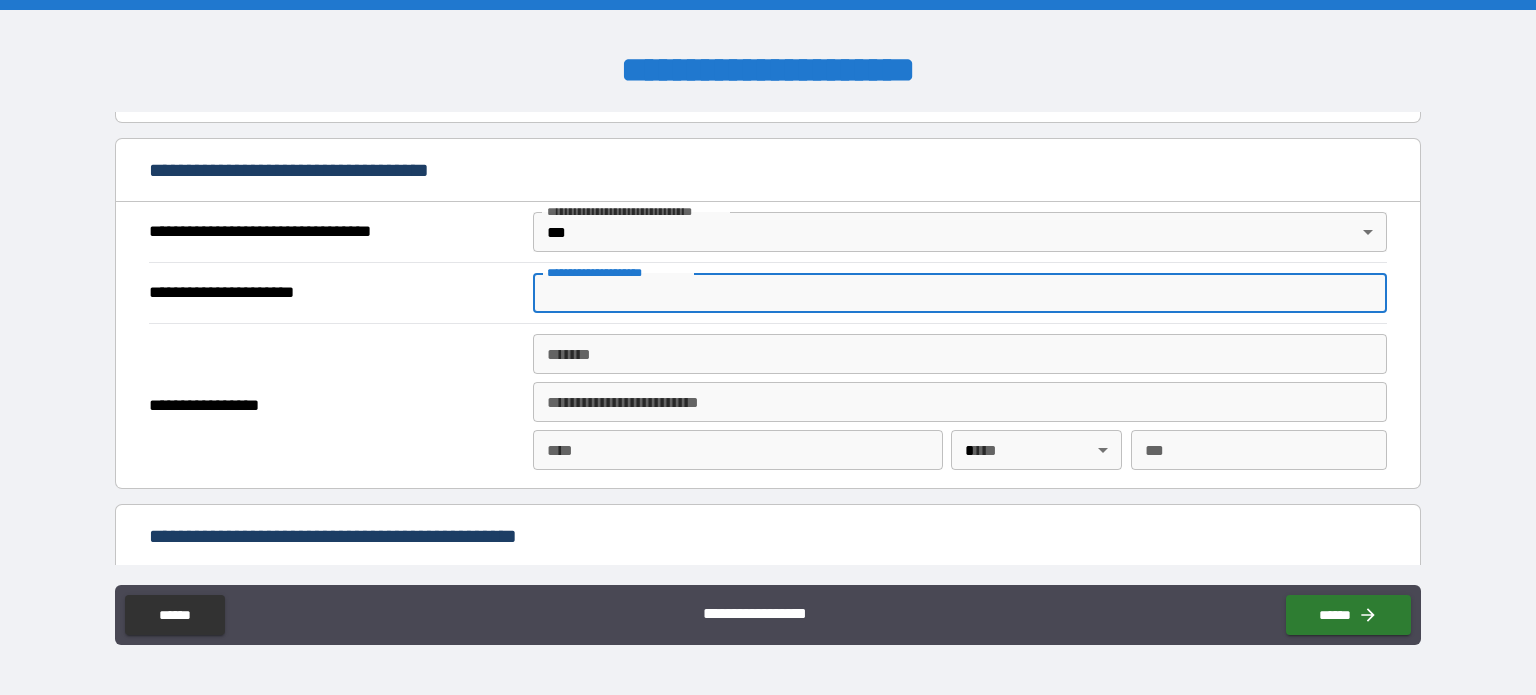 click on "**********" at bounding box center (960, 293) 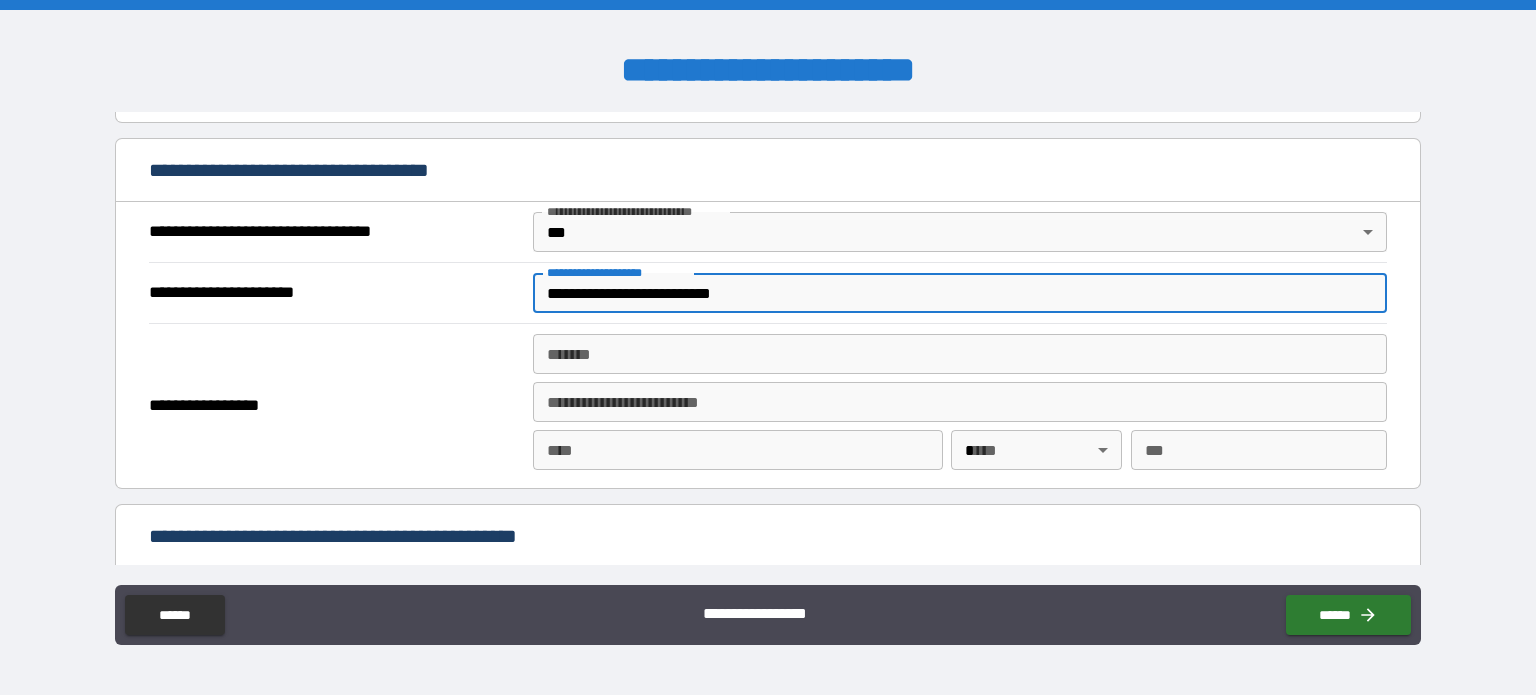 type on "**********" 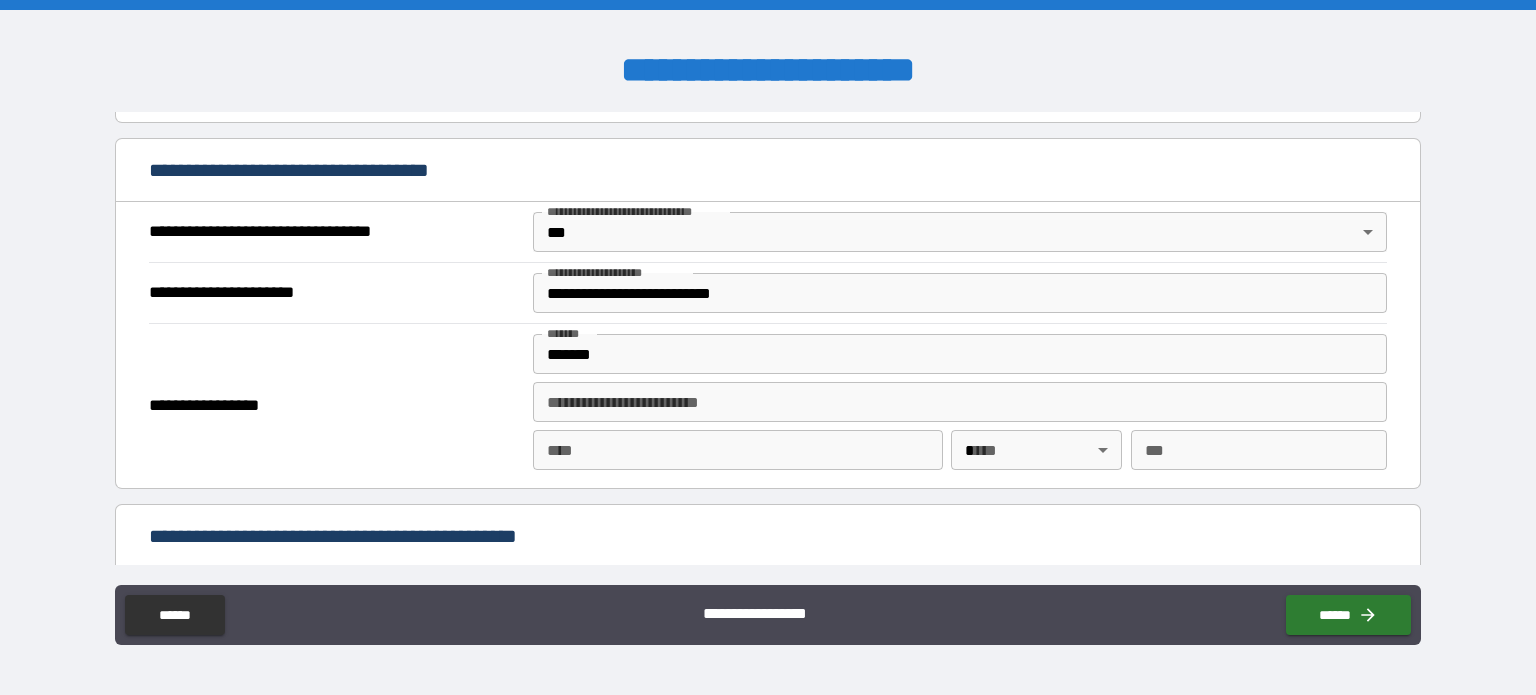 type on "**********" 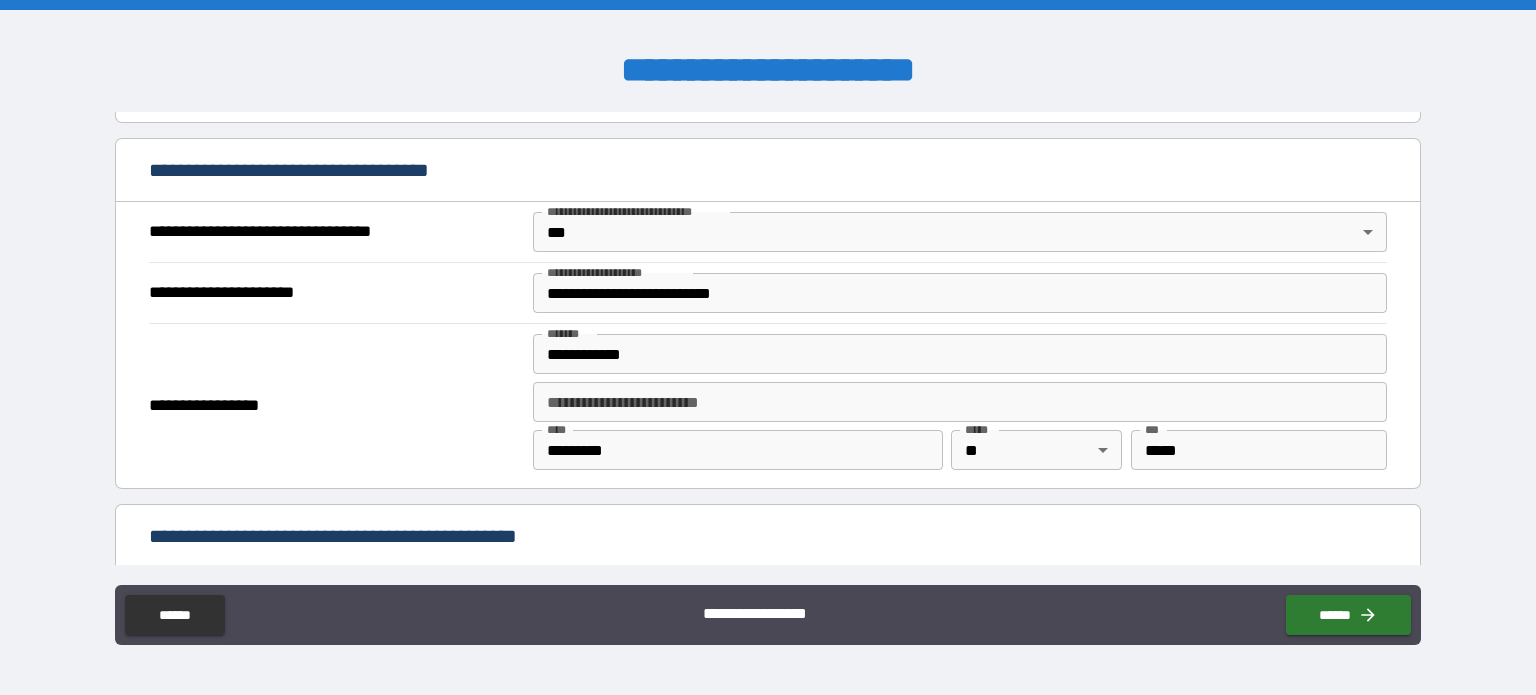 scroll, scrollTop: 1480, scrollLeft: 0, axis: vertical 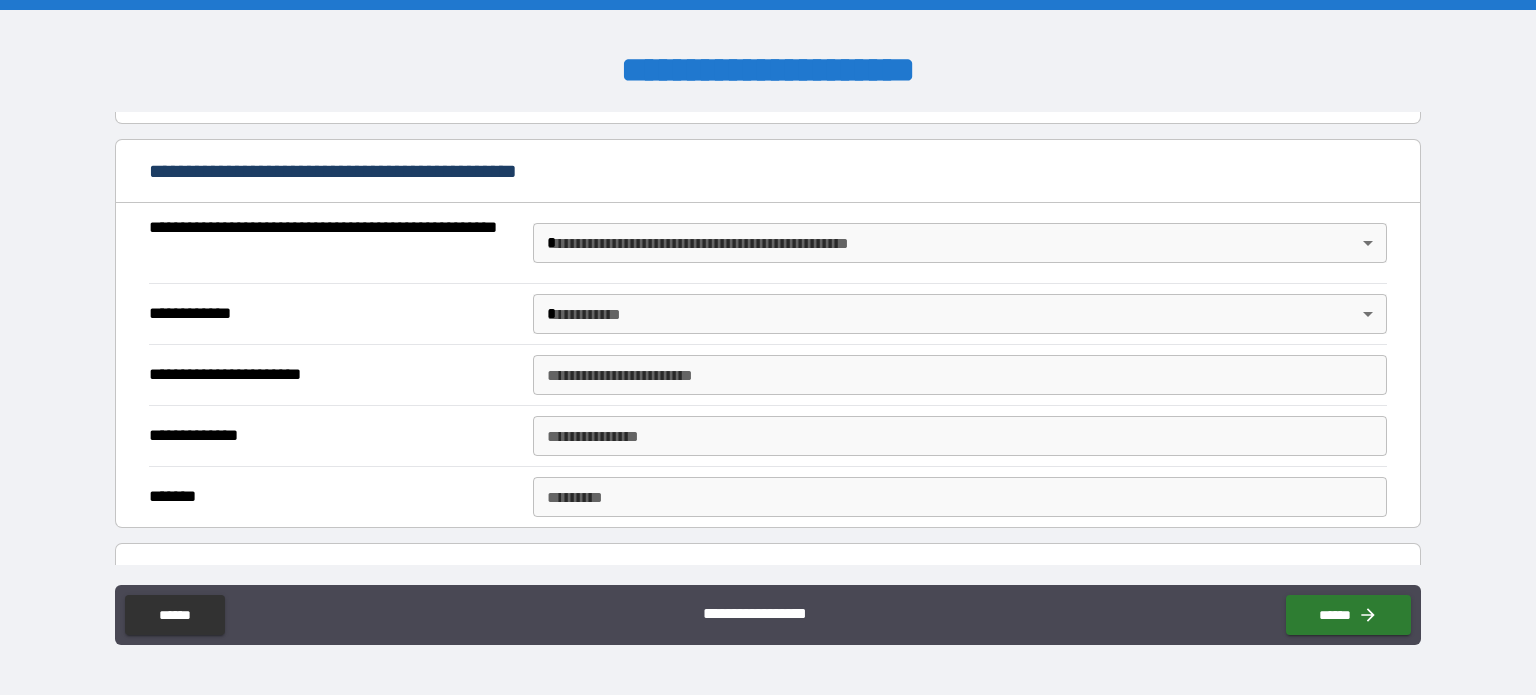 click on "**********" at bounding box center [768, 347] 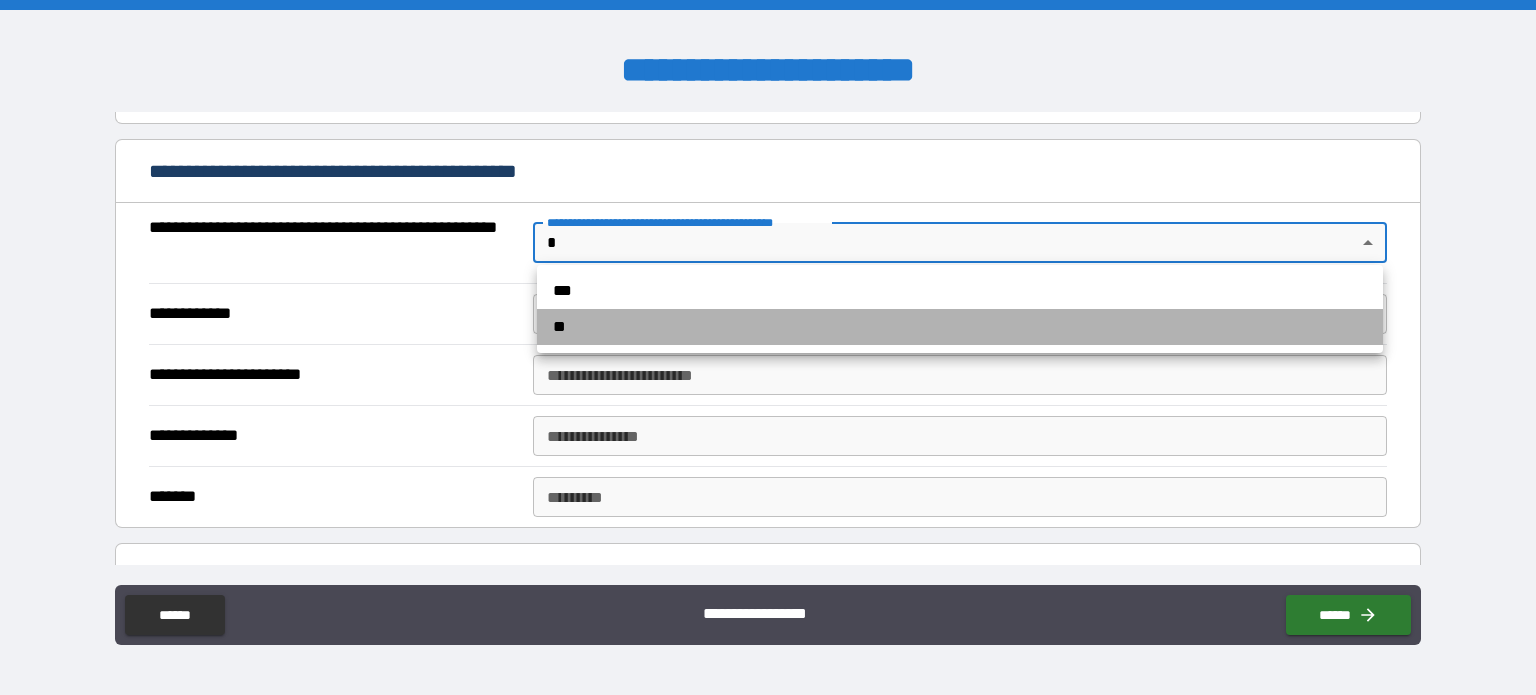 click on "**" at bounding box center (960, 327) 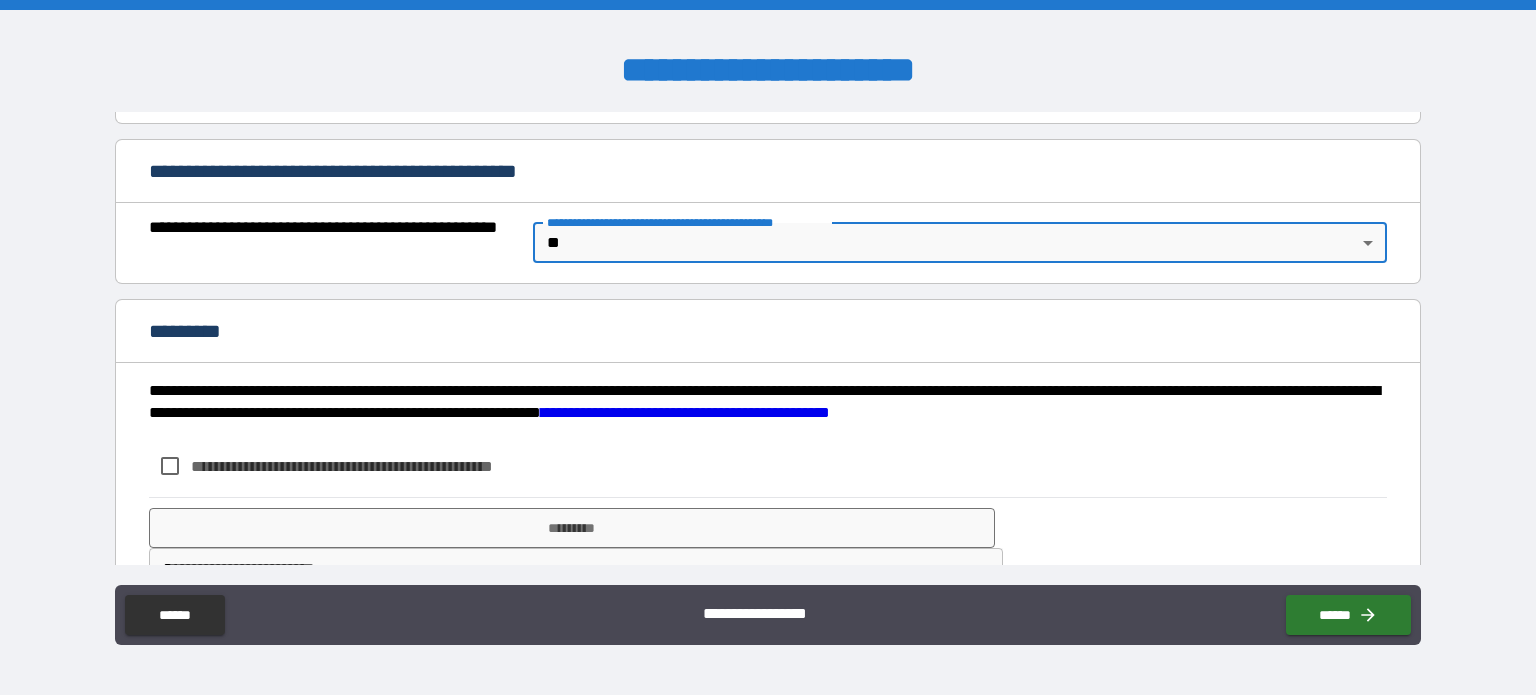scroll, scrollTop: 1528, scrollLeft: 0, axis: vertical 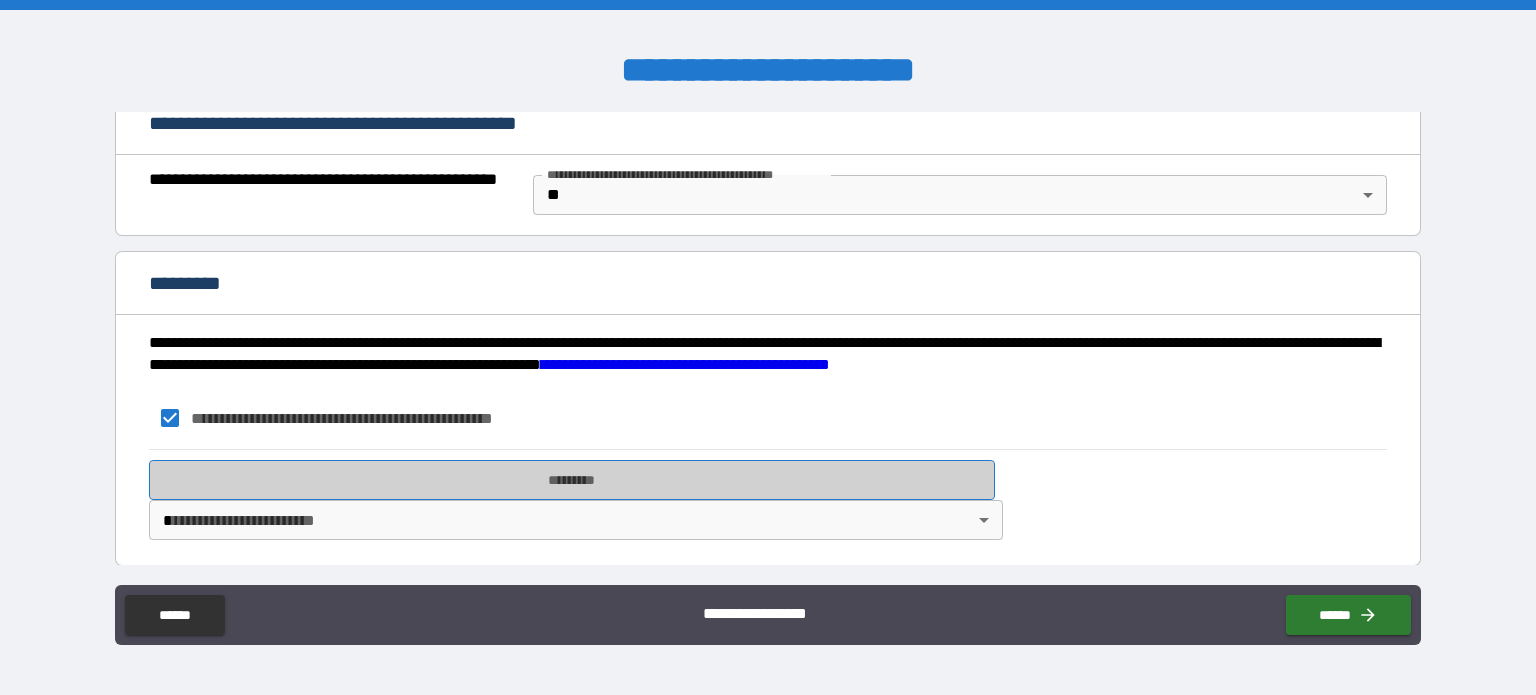 click on "*********" at bounding box center (572, 480) 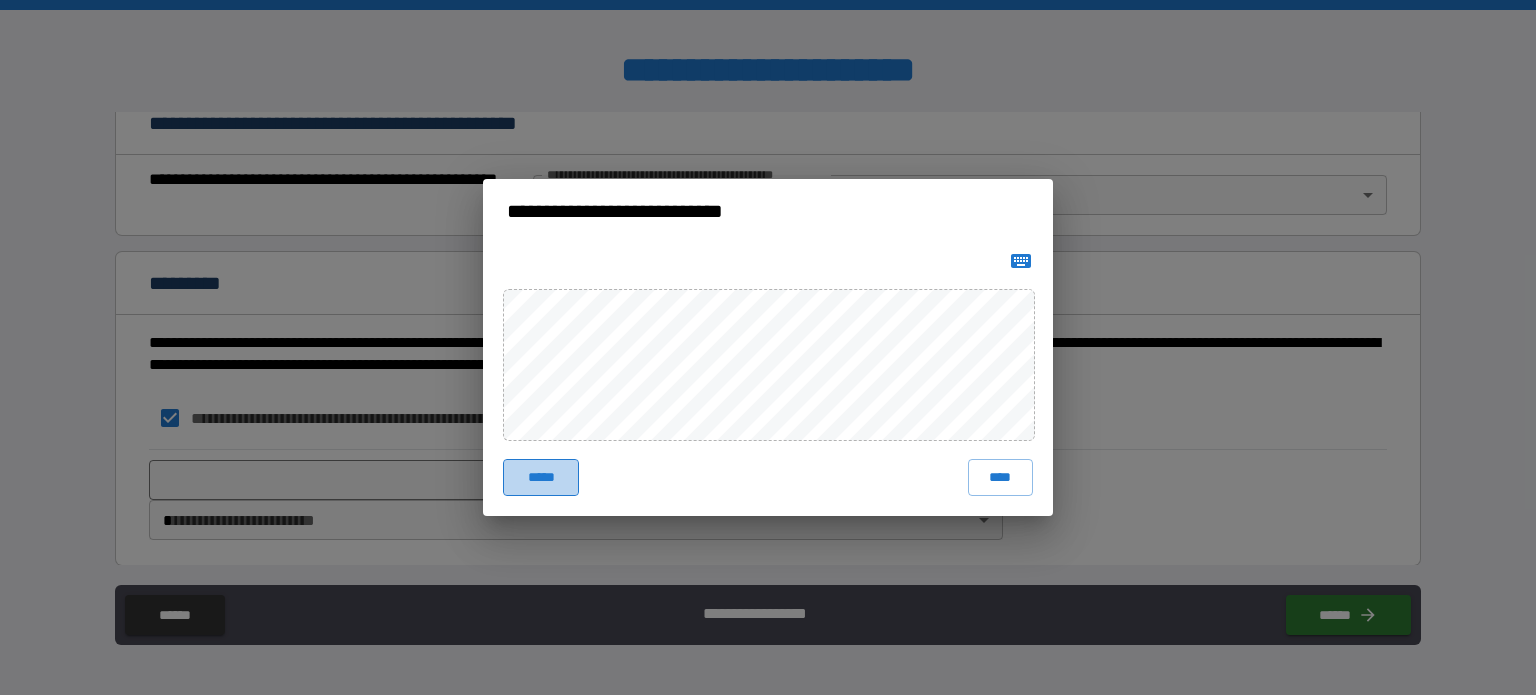 click on "*****" at bounding box center (541, 477) 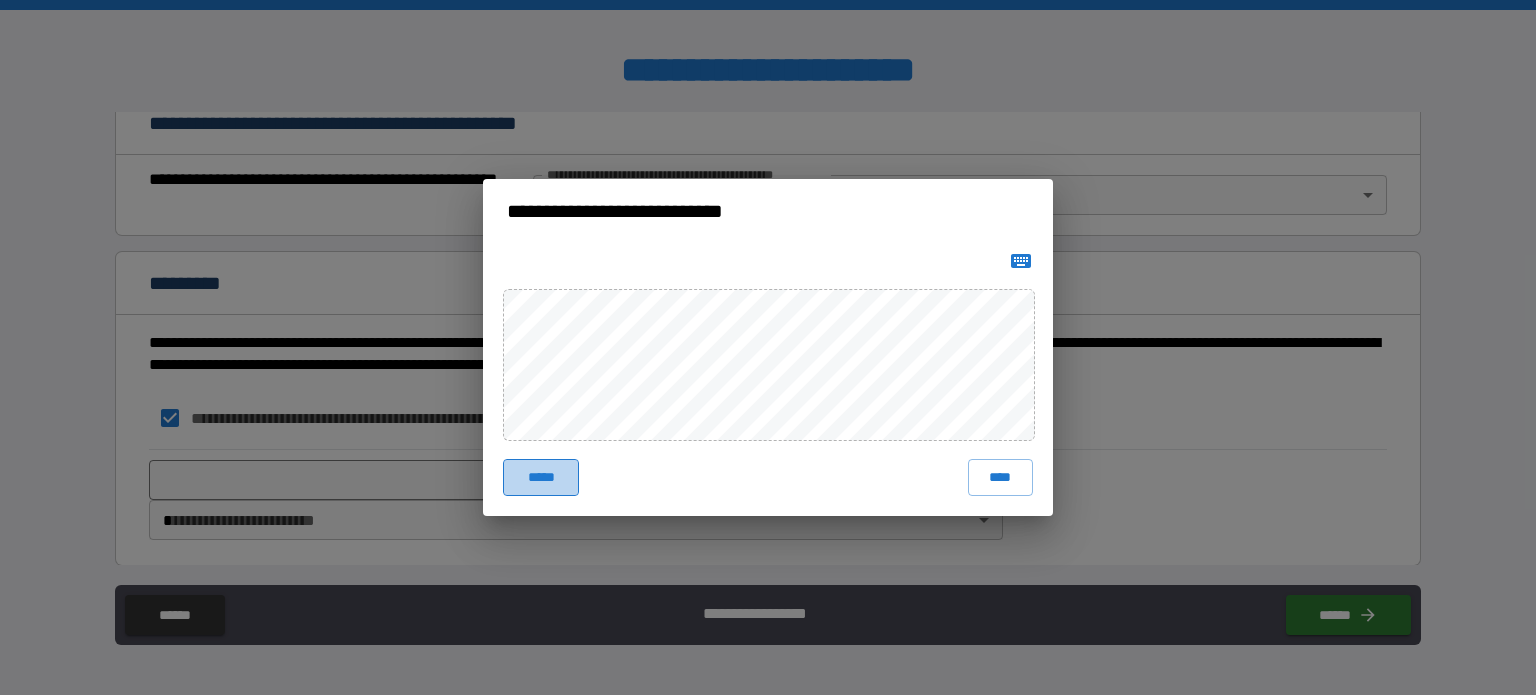 click on "*****" at bounding box center (541, 477) 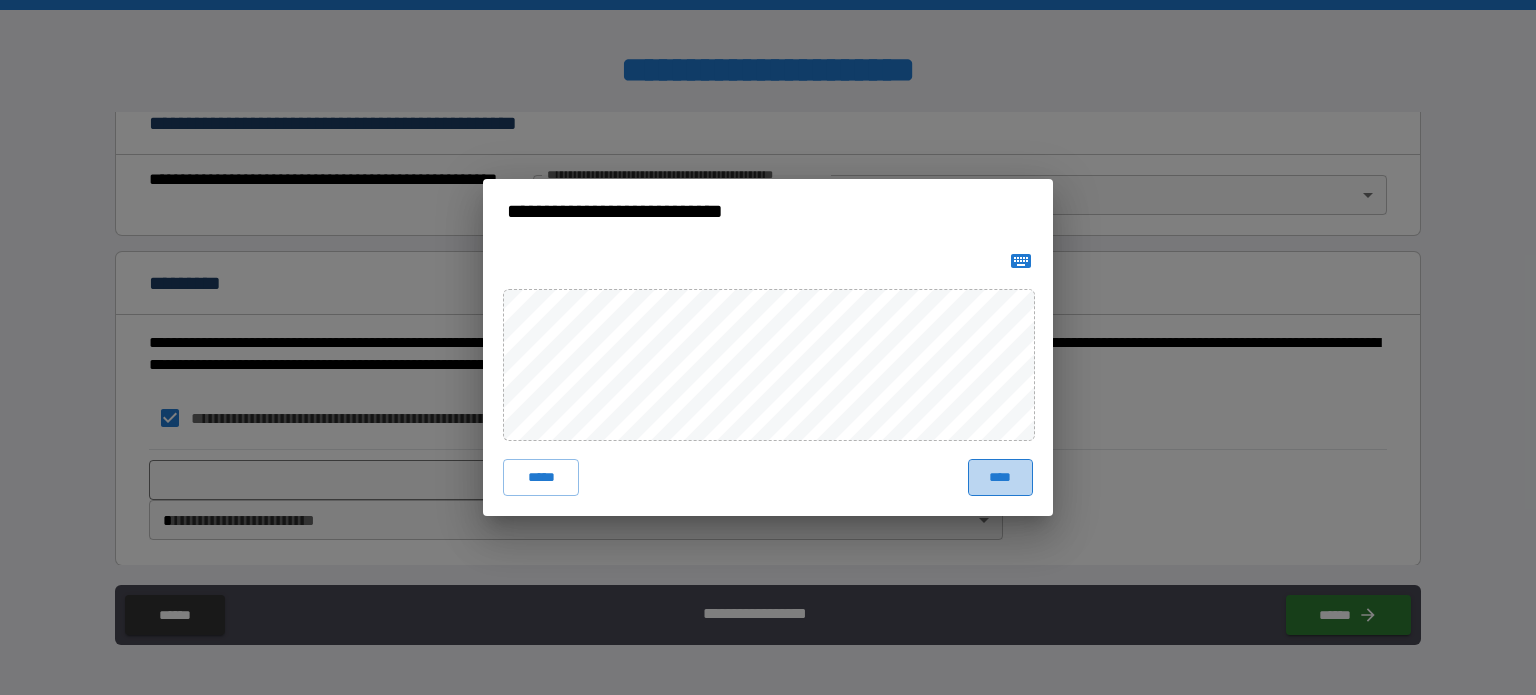 click on "****" at bounding box center (1000, 477) 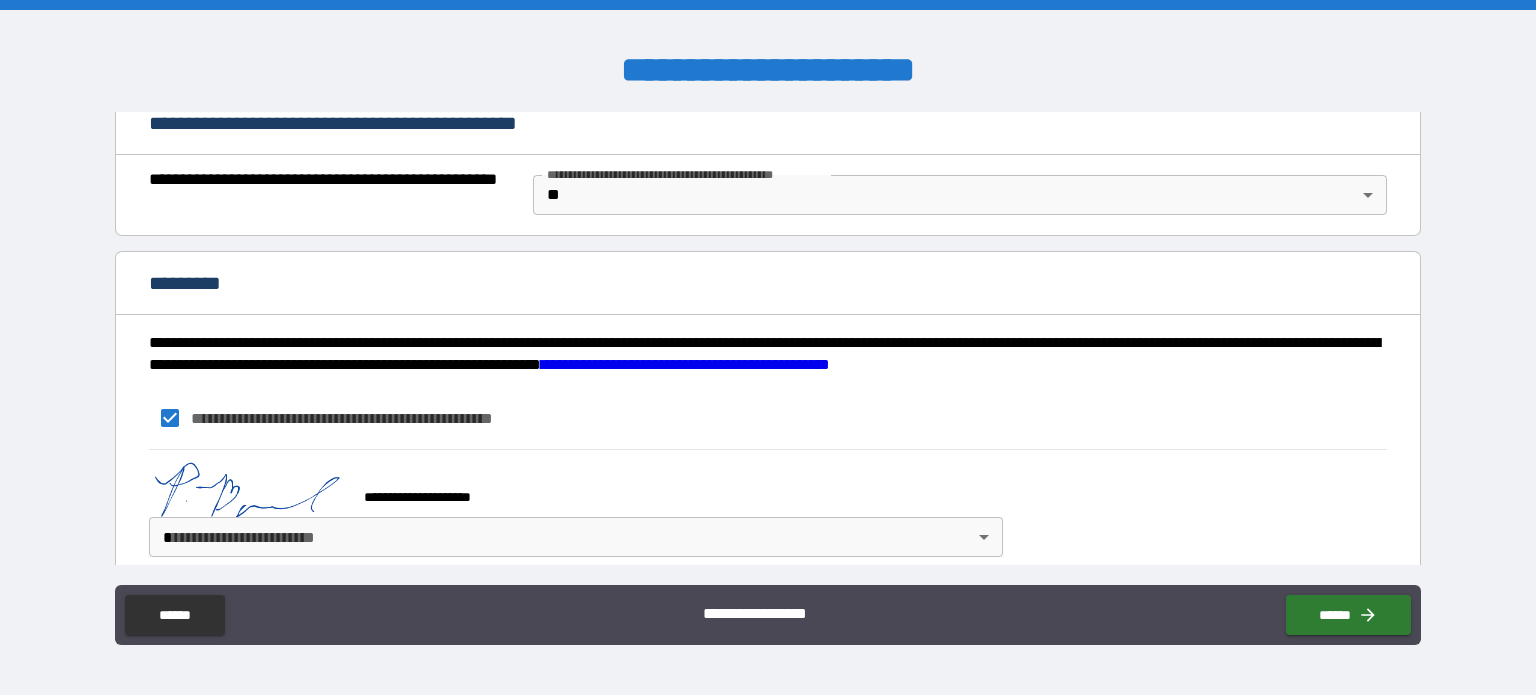 scroll, scrollTop: 1545, scrollLeft: 0, axis: vertical 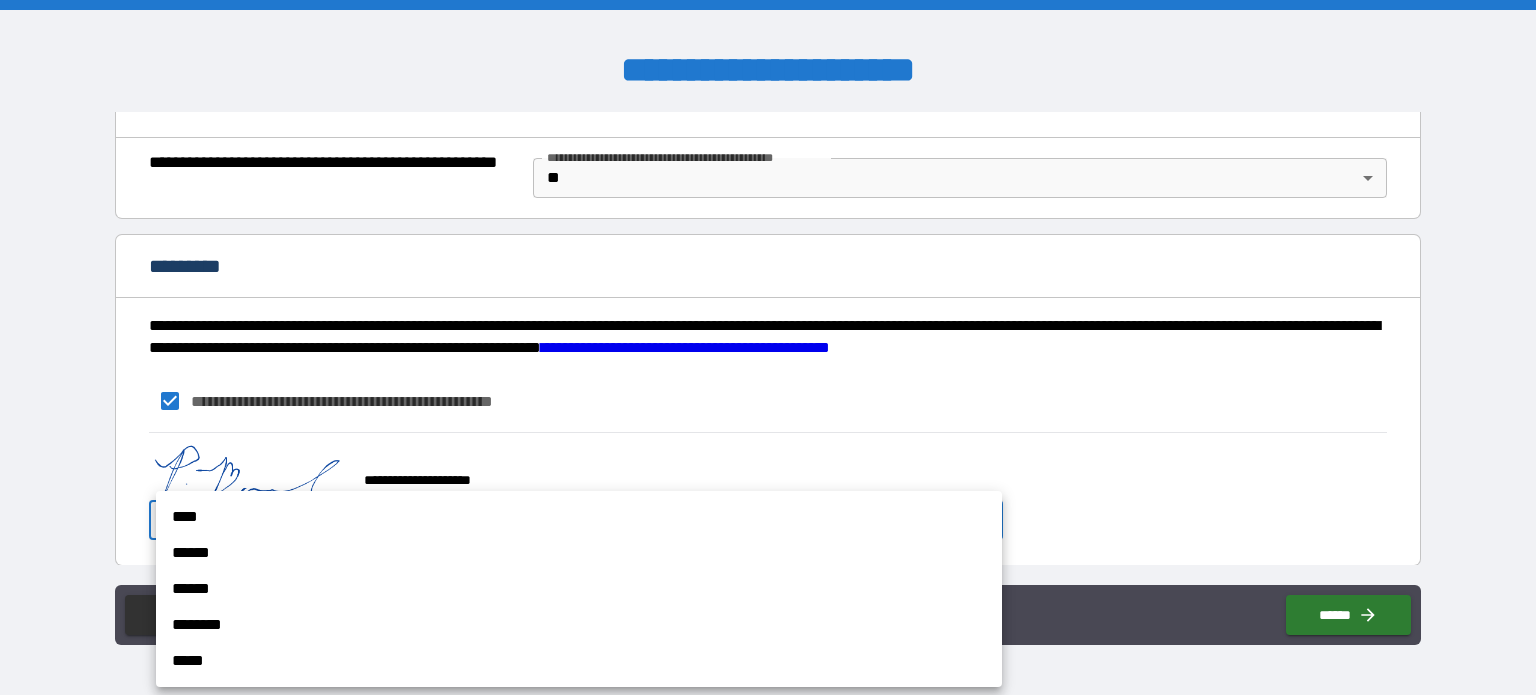 click on "**********" at bounding box center (768, 347) 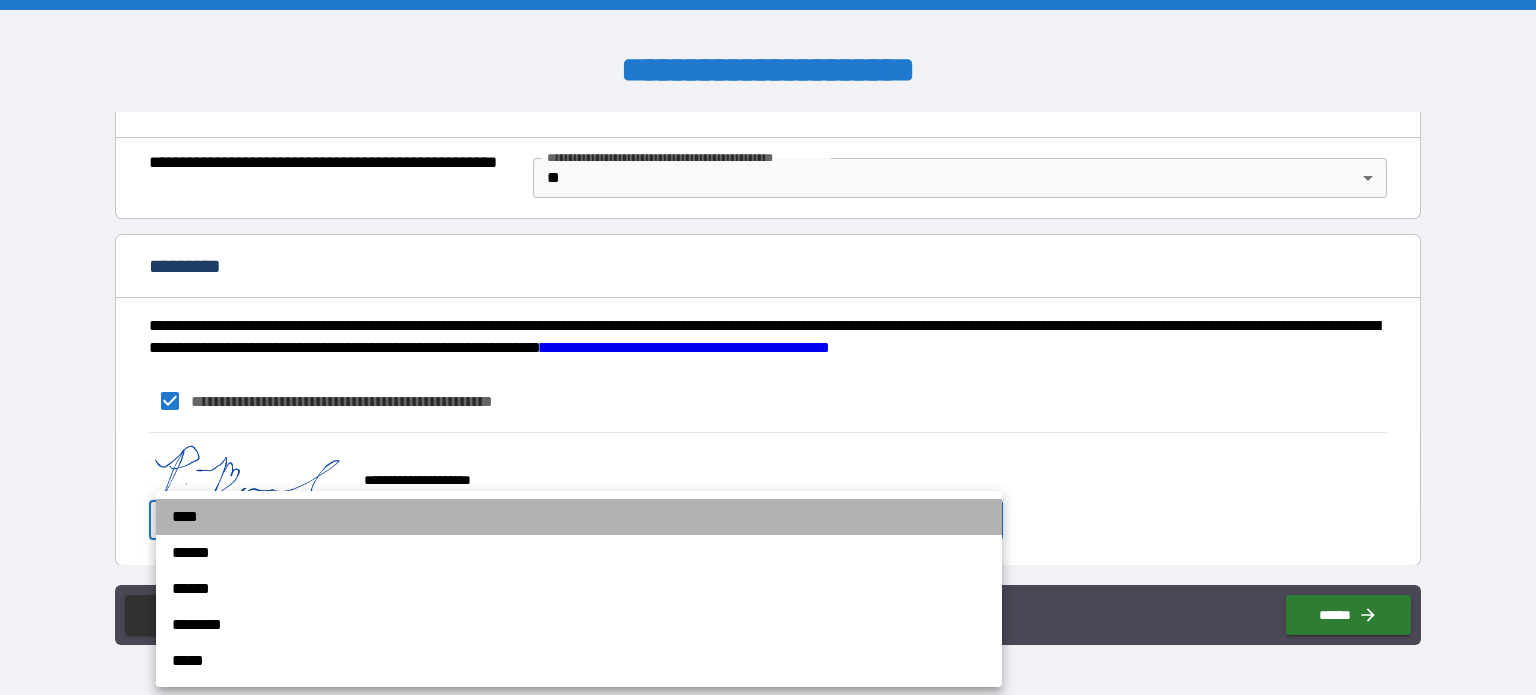 click on "****" at bounding box center (579, 517) 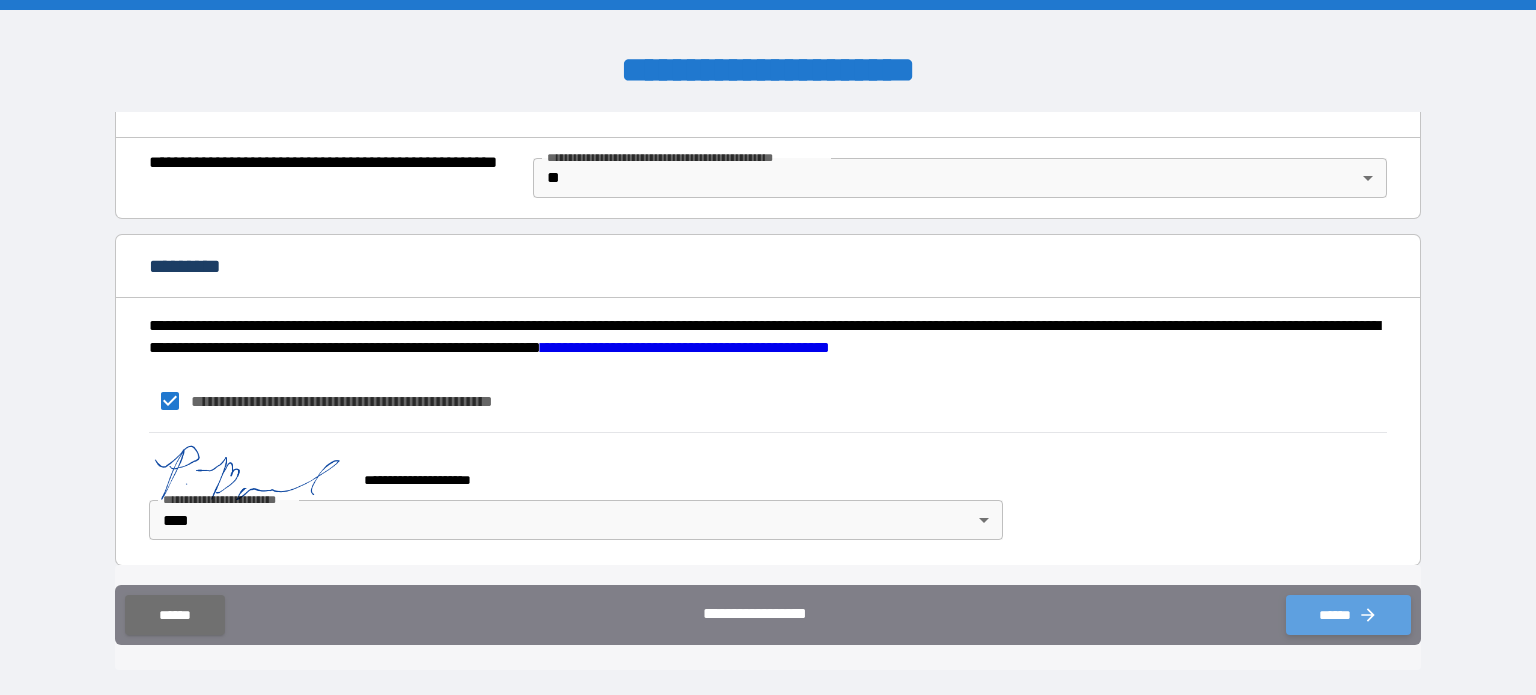 click on "******" at bounding box center (1348, 615) 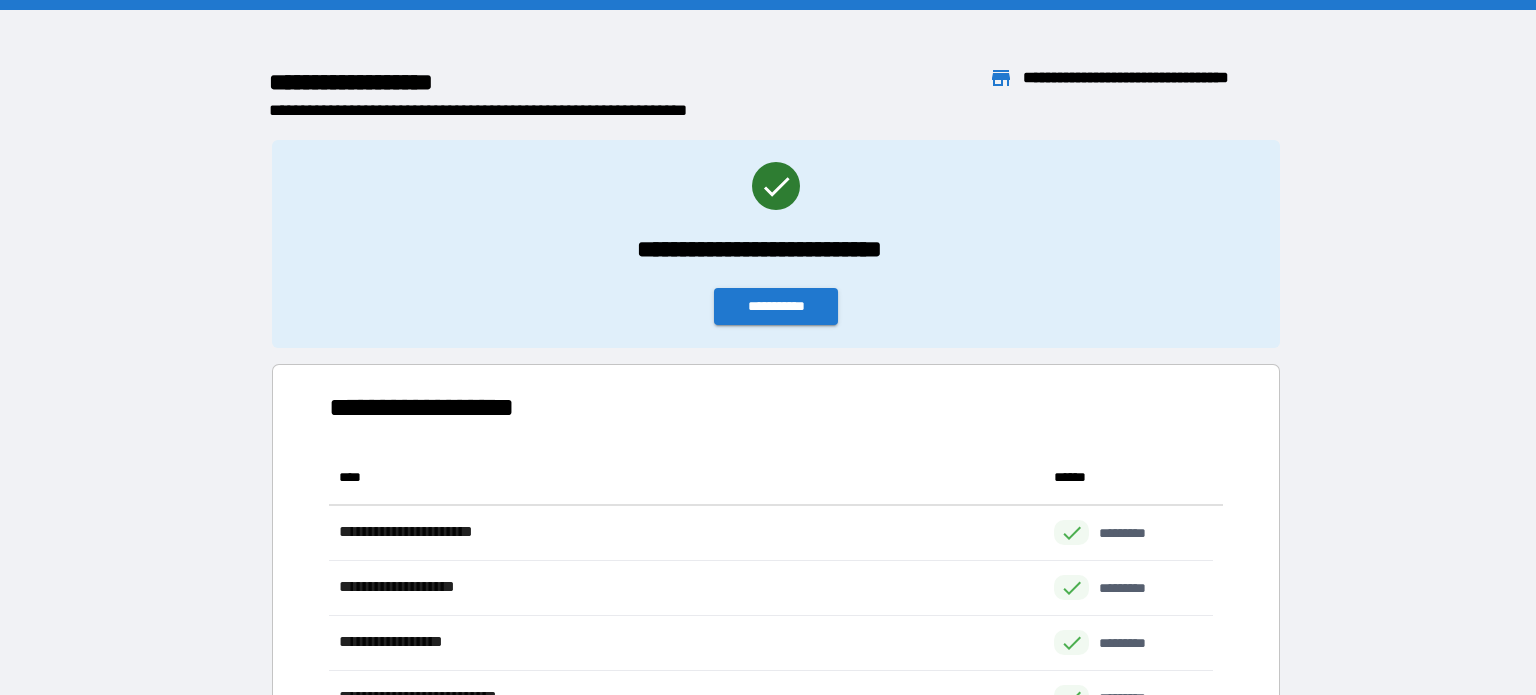 scroll, scrollTop: 316, scrollLeft: 869, axis: both 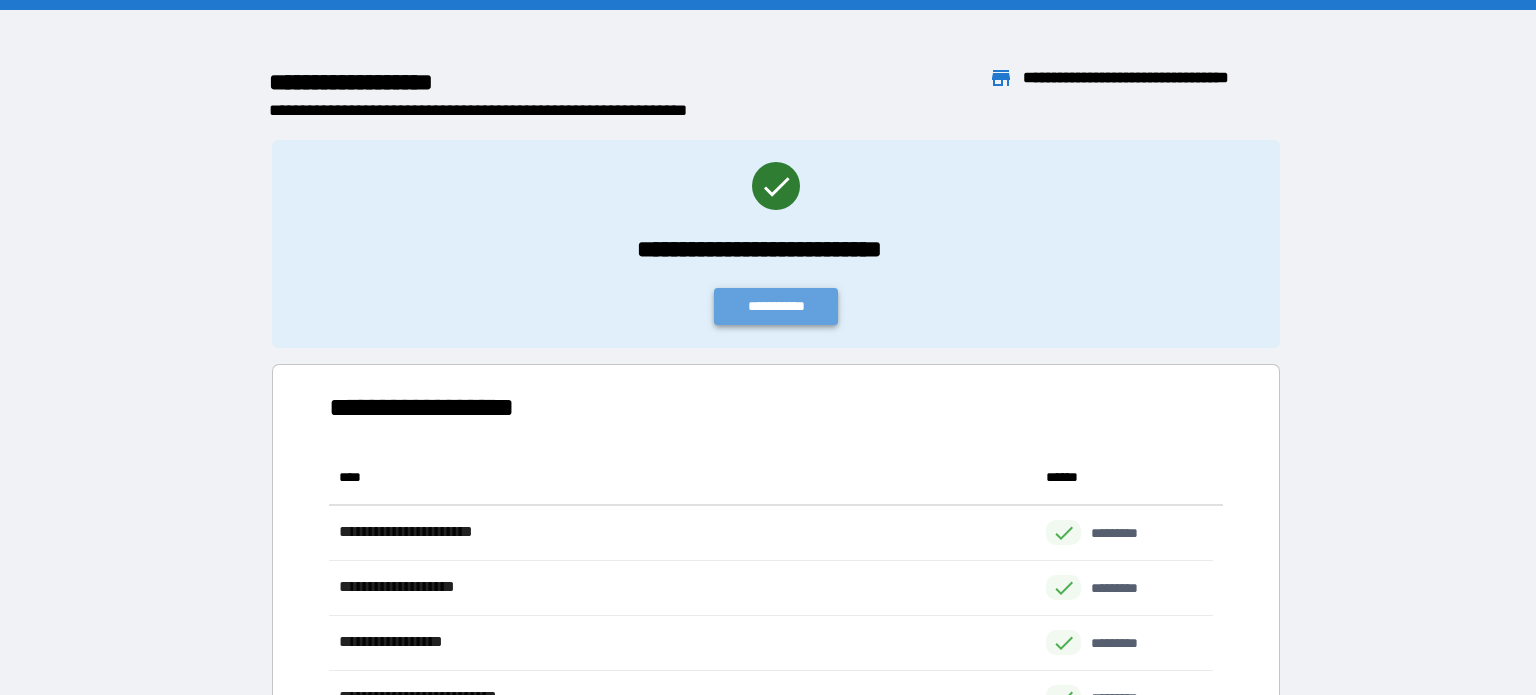 click on "**********" at bounding box center (776, 306) 